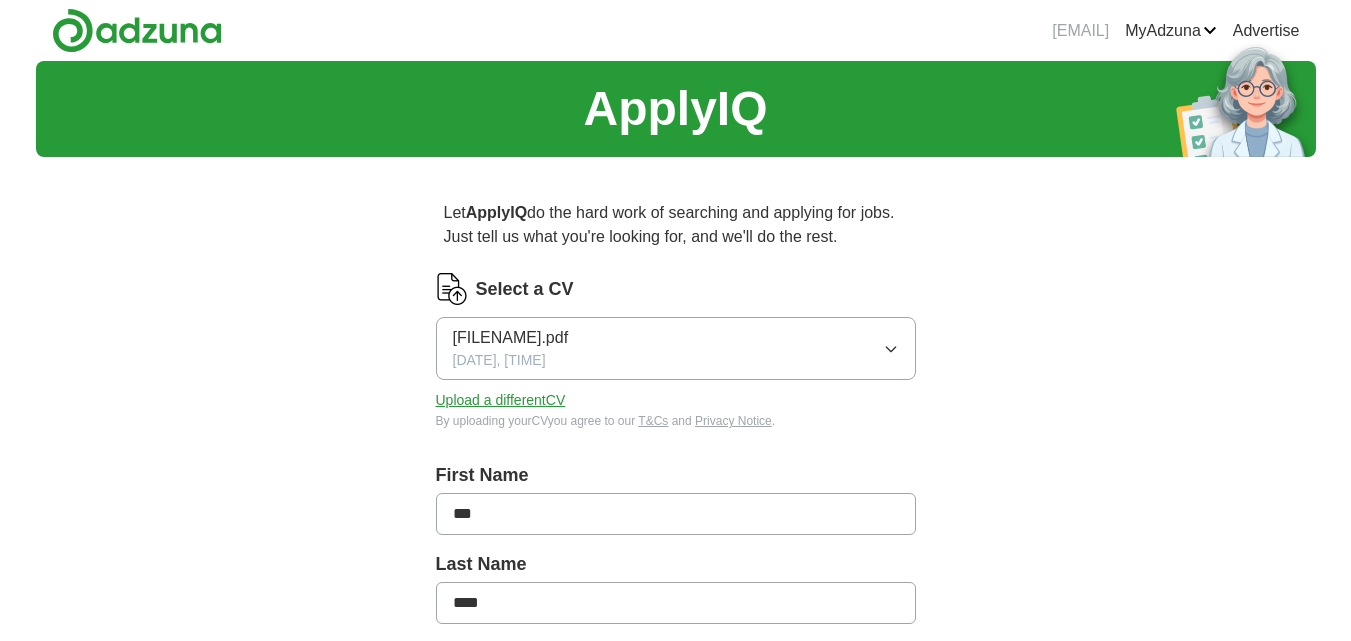 scroll, scrollTop: 0, scrollLeft: 0, axis: both 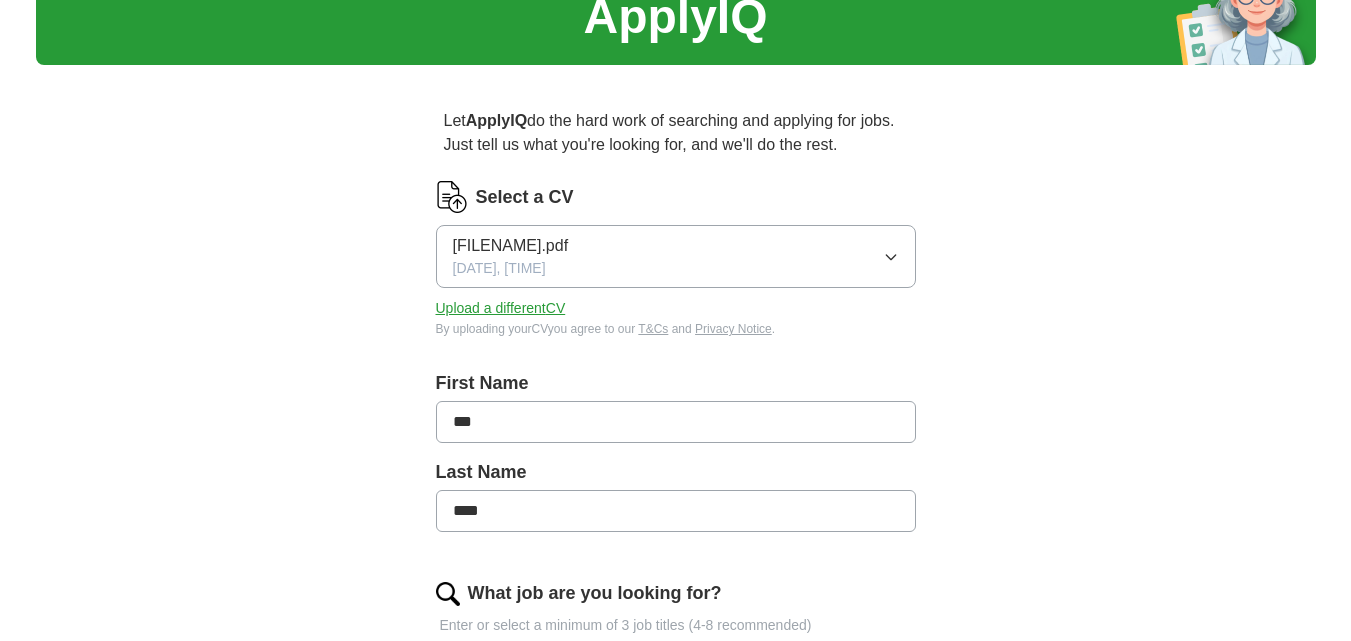 click on "Upload a different  CV" at bounding box center (501, 308) 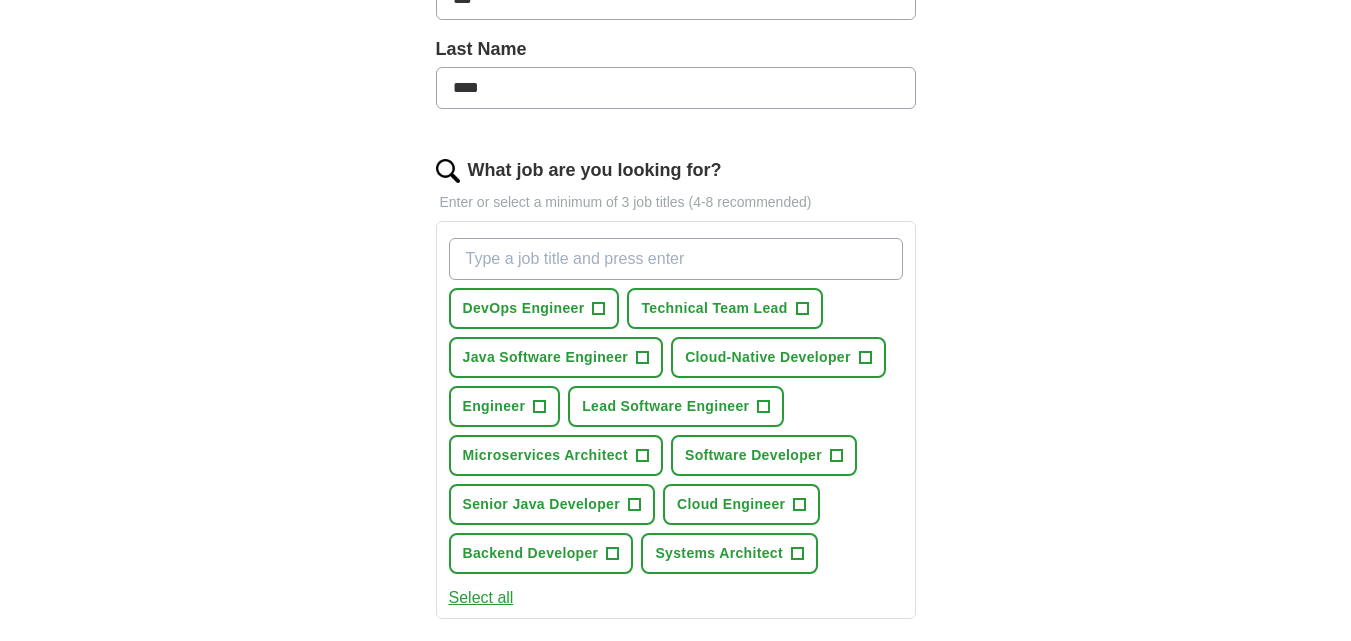 scroll, scrollTop: 557, scrollLeft: 0, axis: vertical 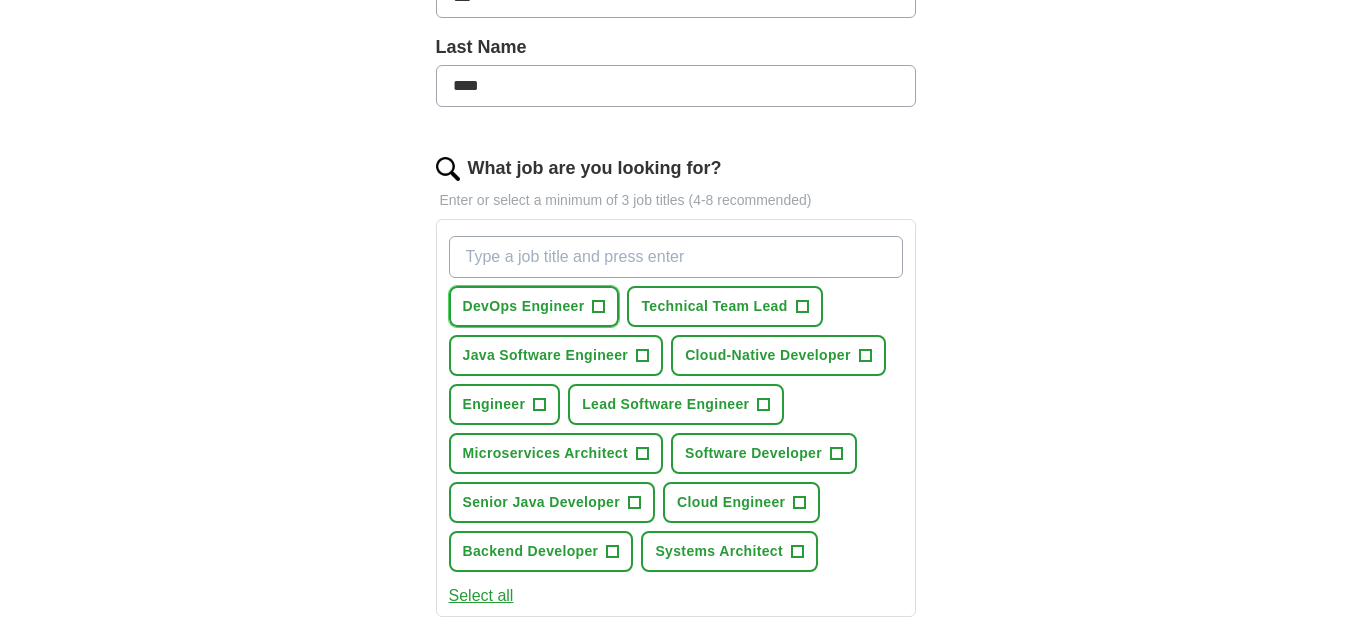 click on "DevOps Engineer +" at bounding box center (534, 306) 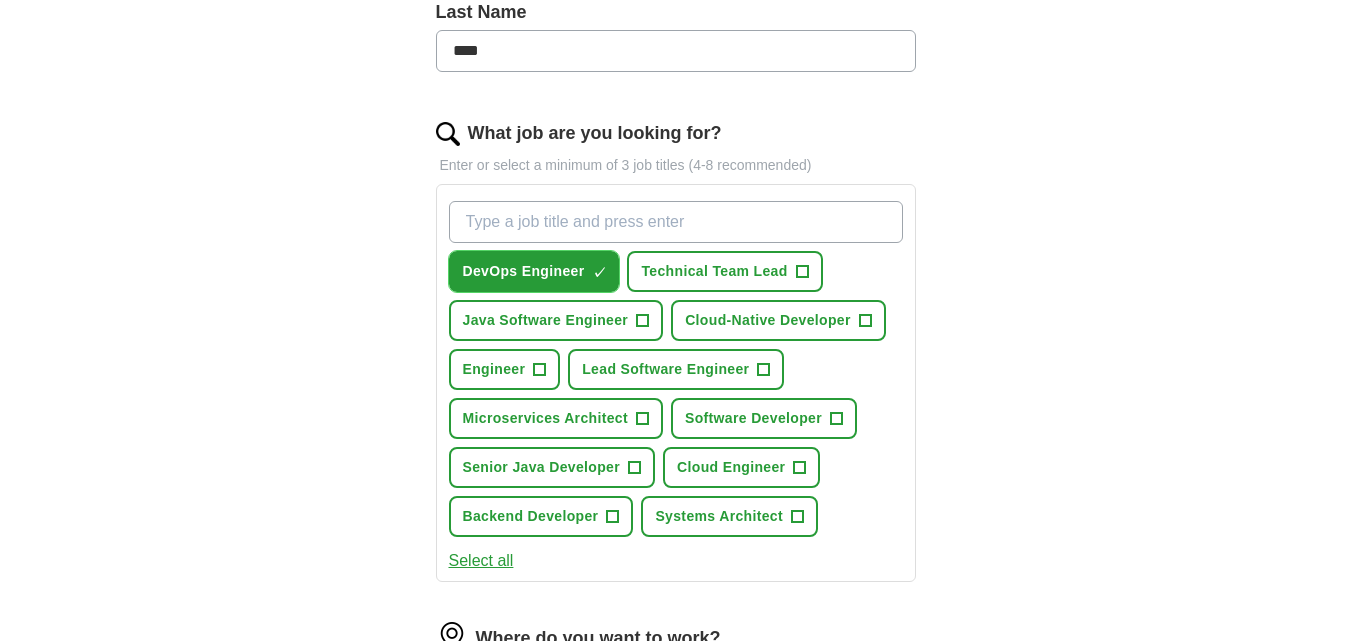 scroll, scrollTop: 593, scrollLeft: 0, axis: vertical 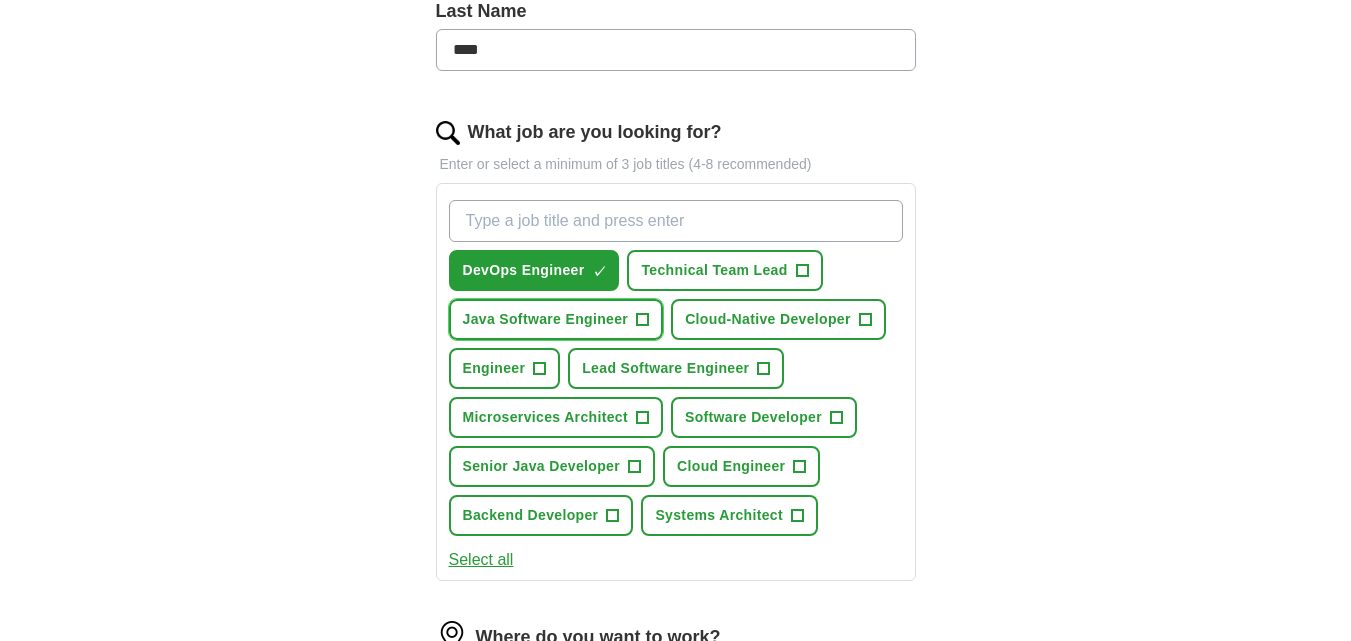 click on "Java Software Engineer +" at bounding box center (556, 319) 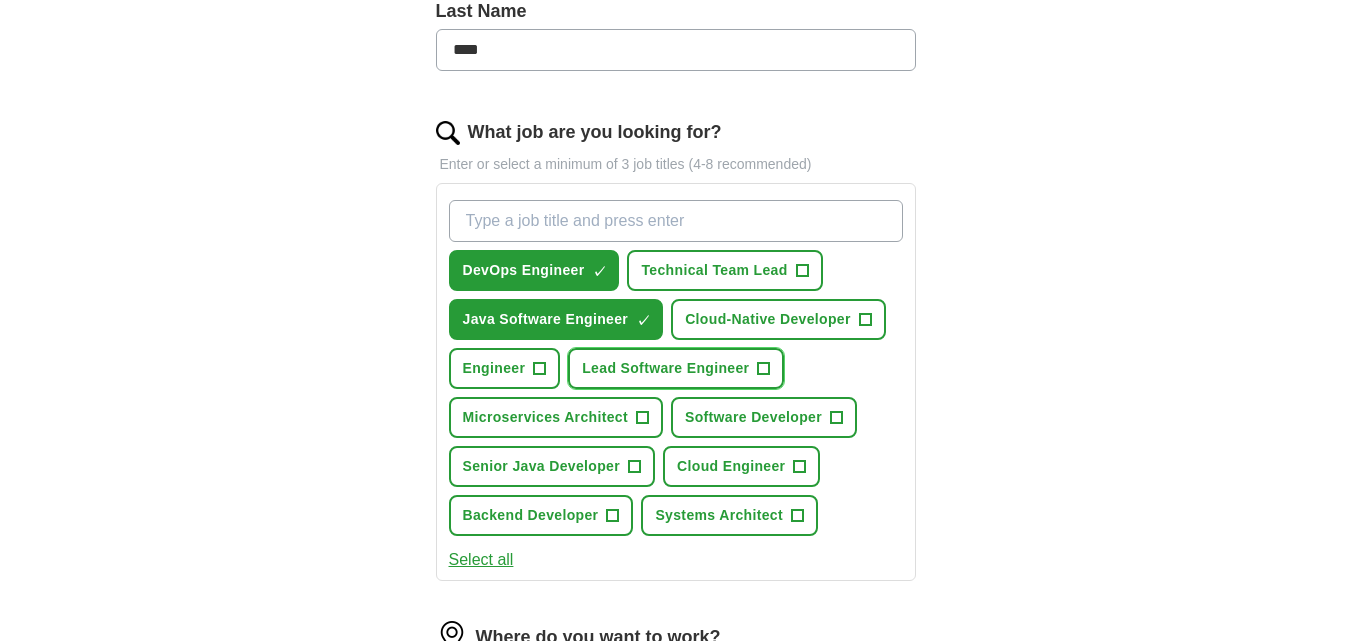 click on "Lead Software Engineer +" at bounding box center [676, 368] 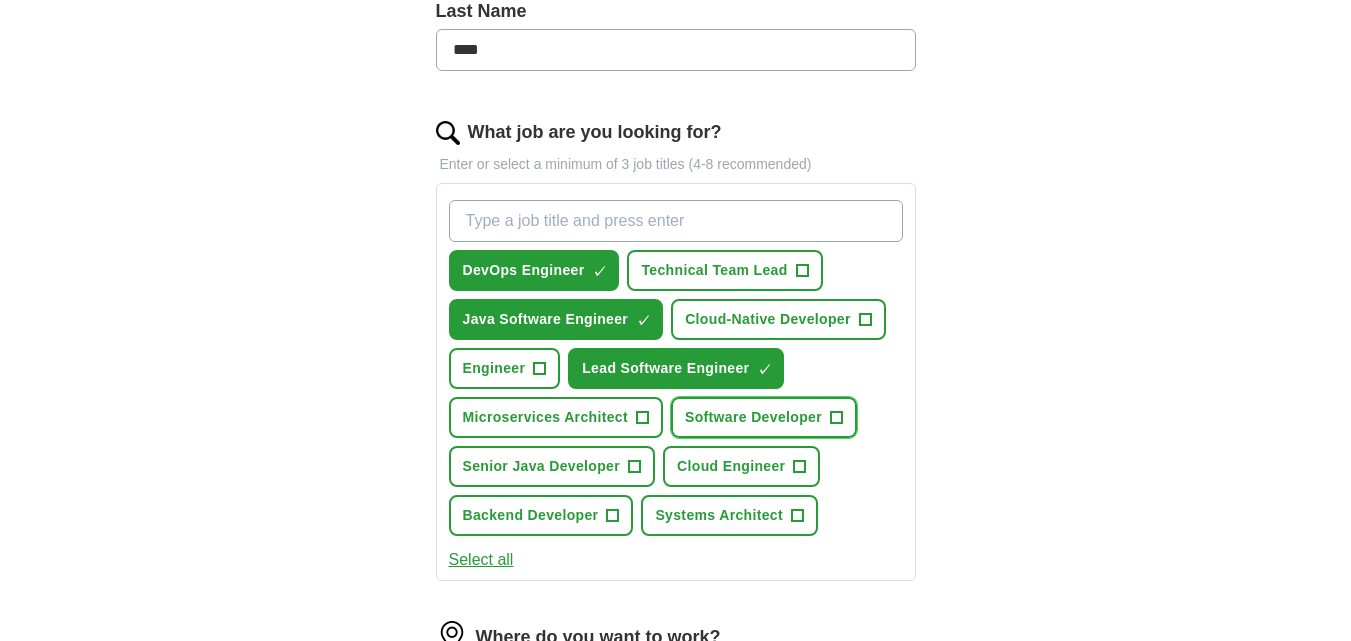 click on "Software Developer" at bounding box center [753, 417] 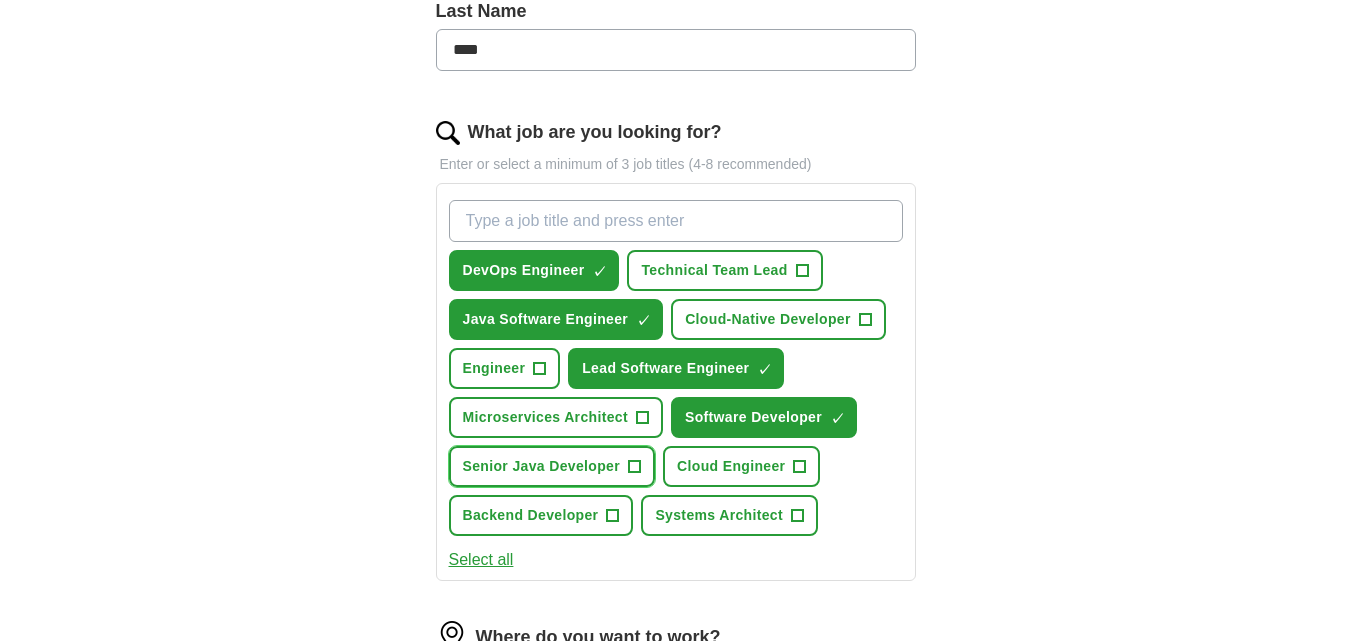 click on "Senior Java Developer" at bounding box center [542, 466] 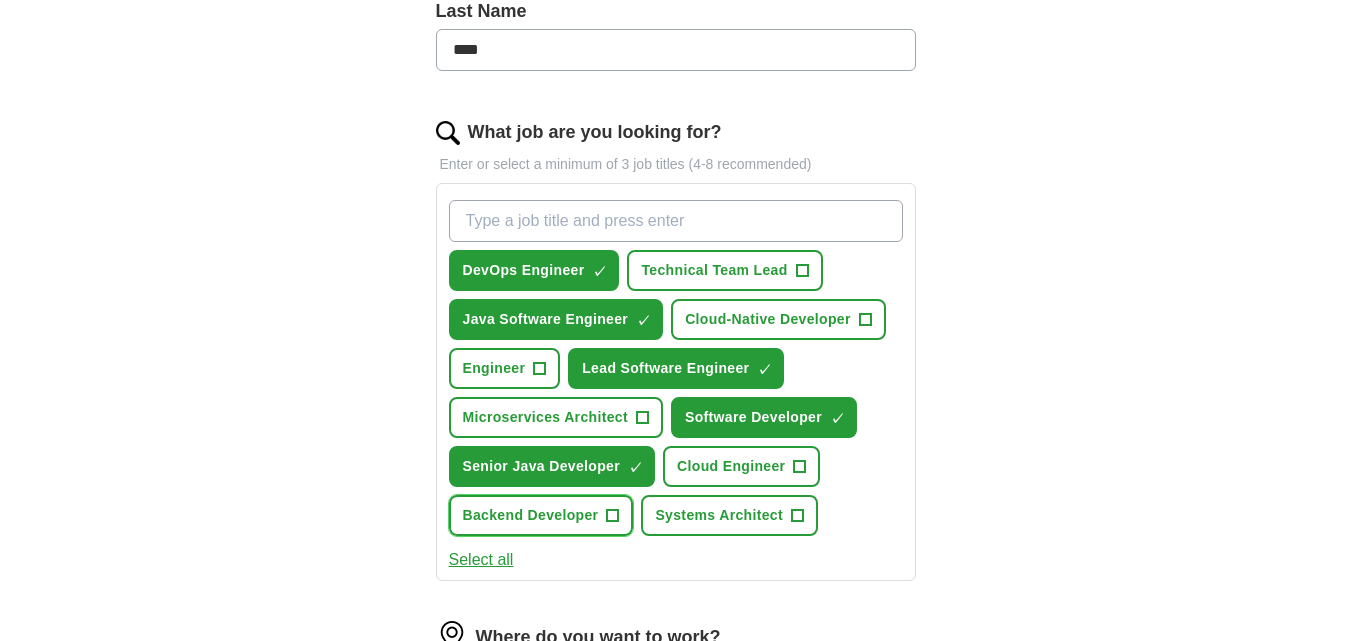 click on "Backend Developer +" at bounding box center (541, 515) 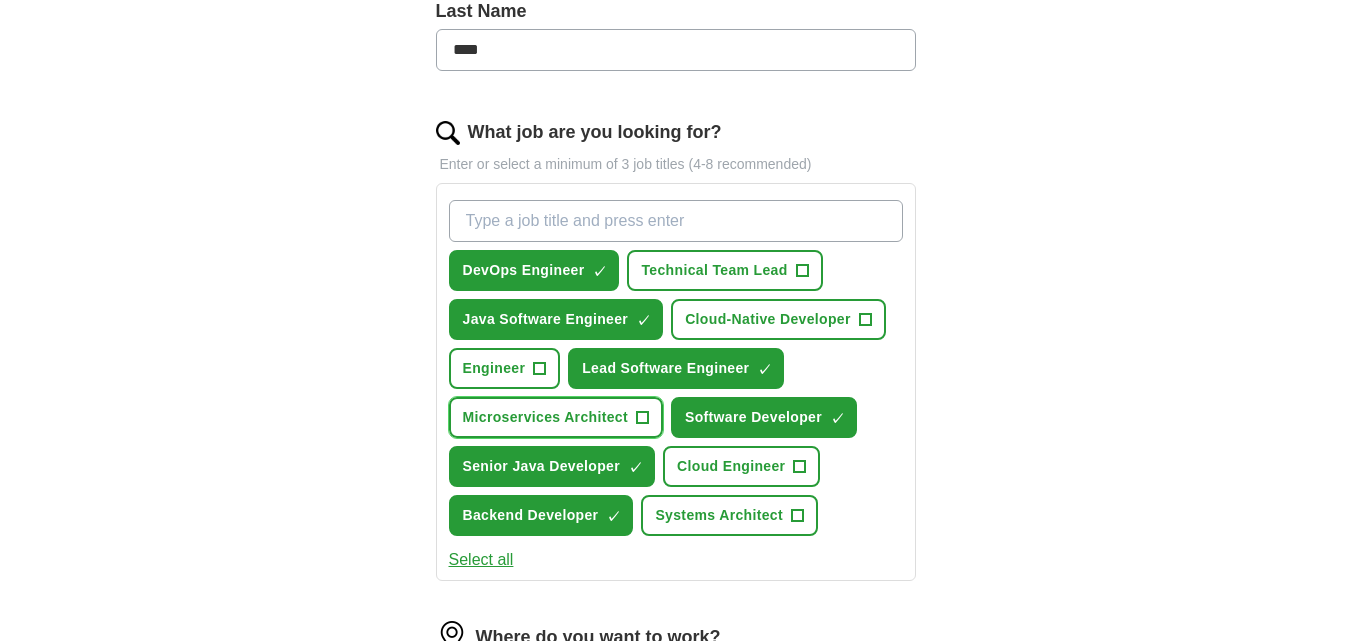 click on "+" at bounding box center [642, 418] 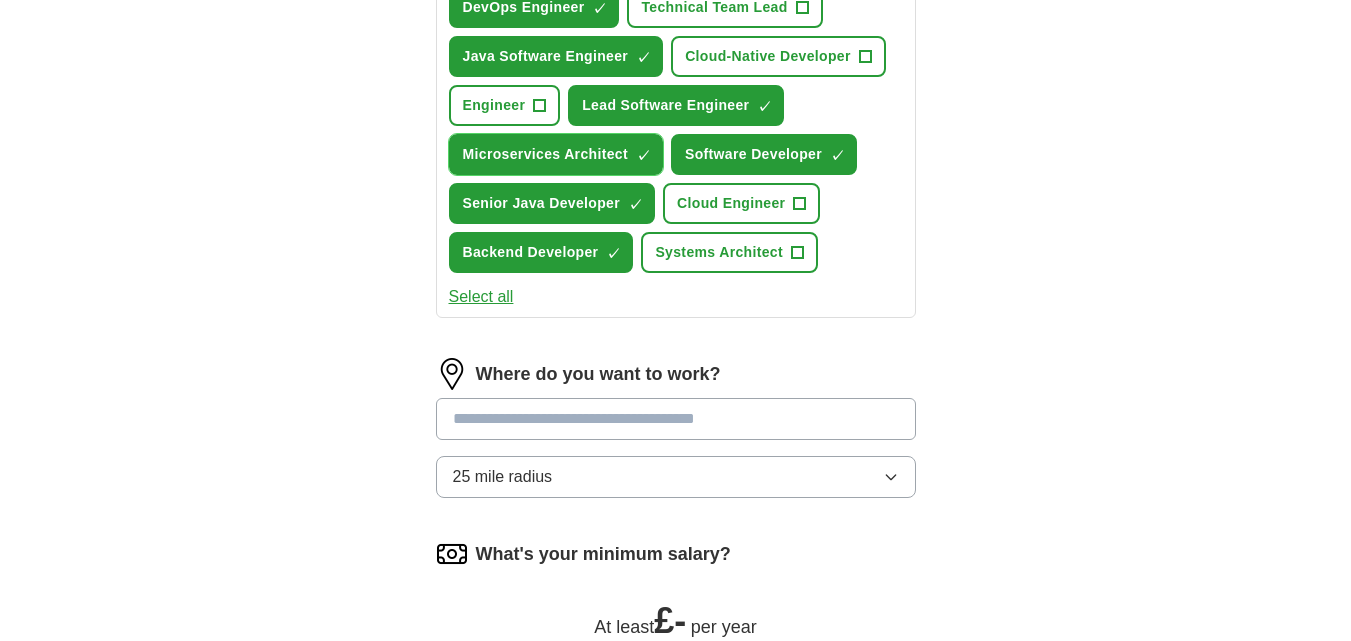 scroll, scrollTop: 858, scrollLeft: 0, axis: vertical 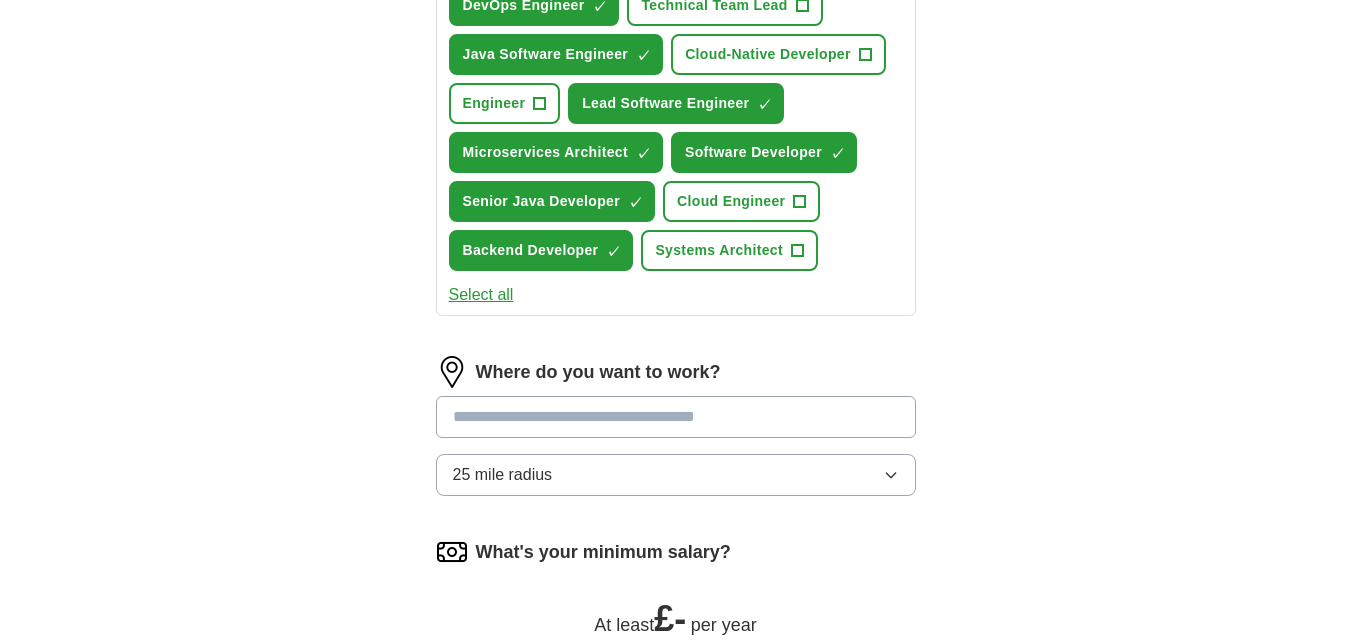 click at bounding box center [676, 417] 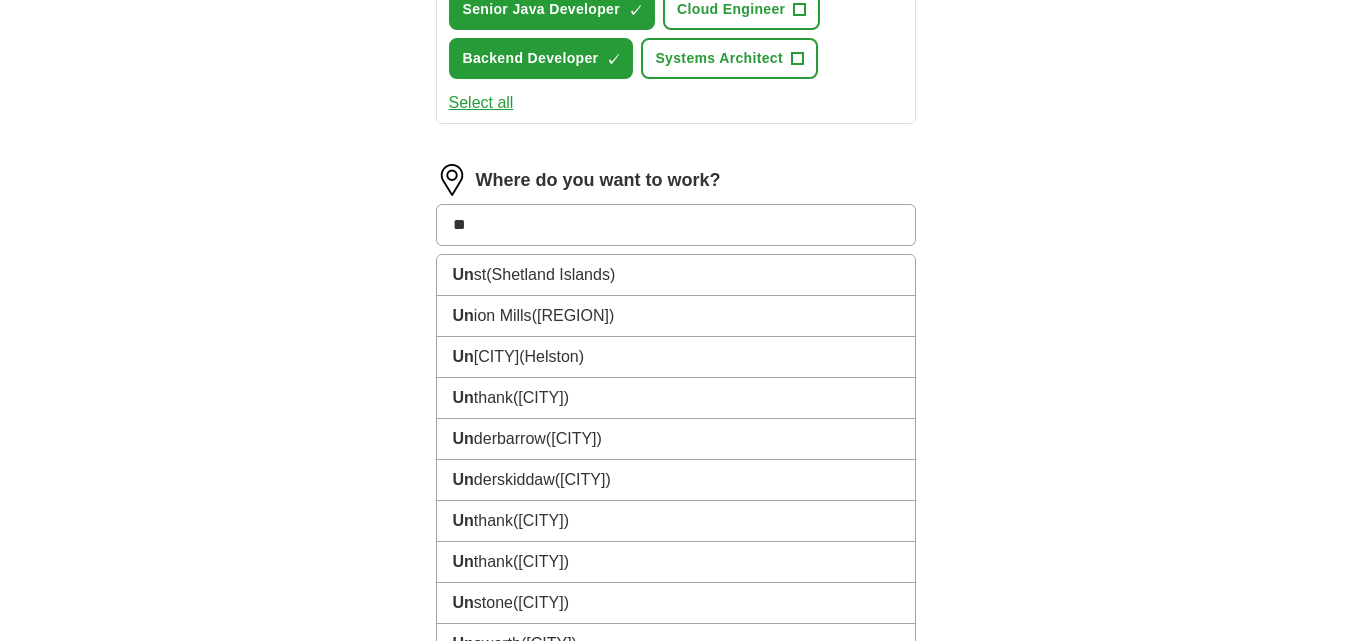 scroll, scrollTop: 1049, scrollLeft: 0, axis: vertical 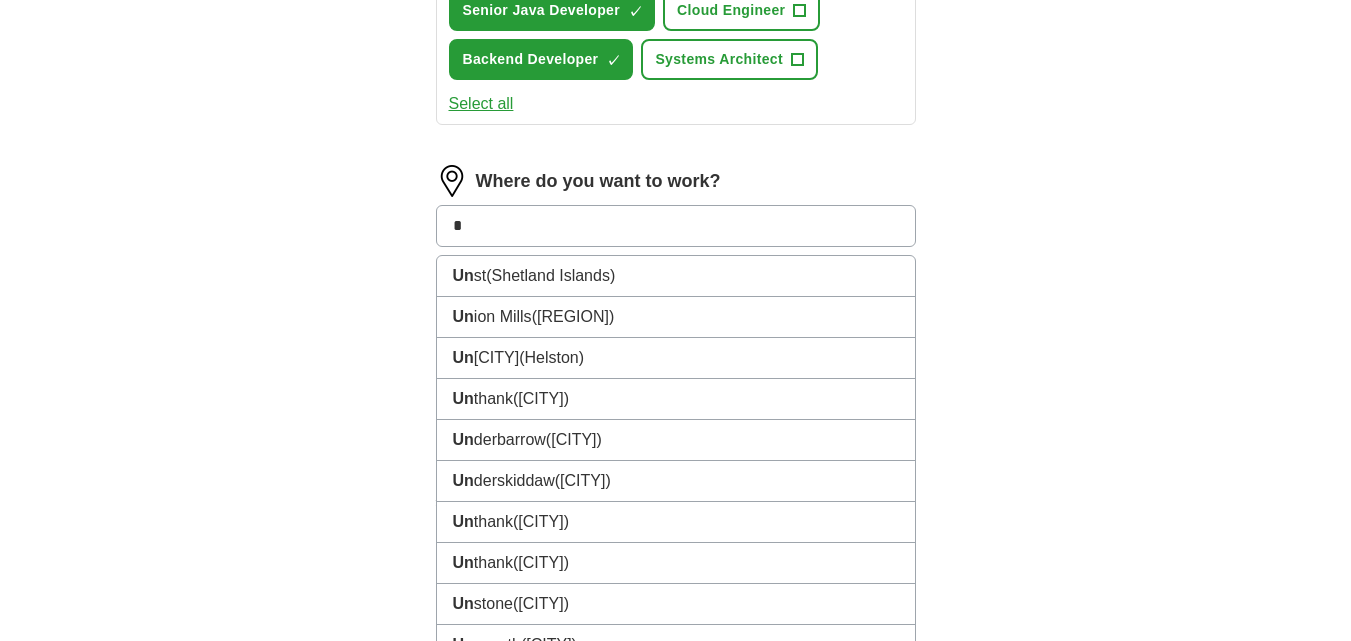 type on "*" 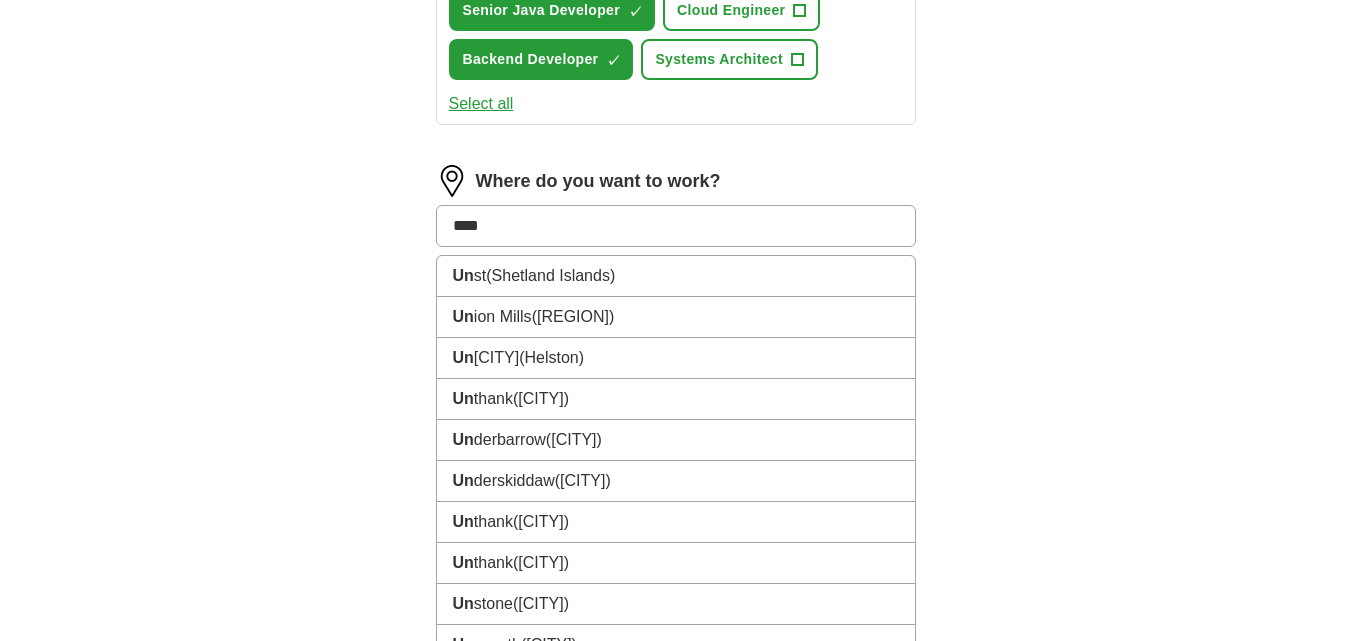 type on "***" 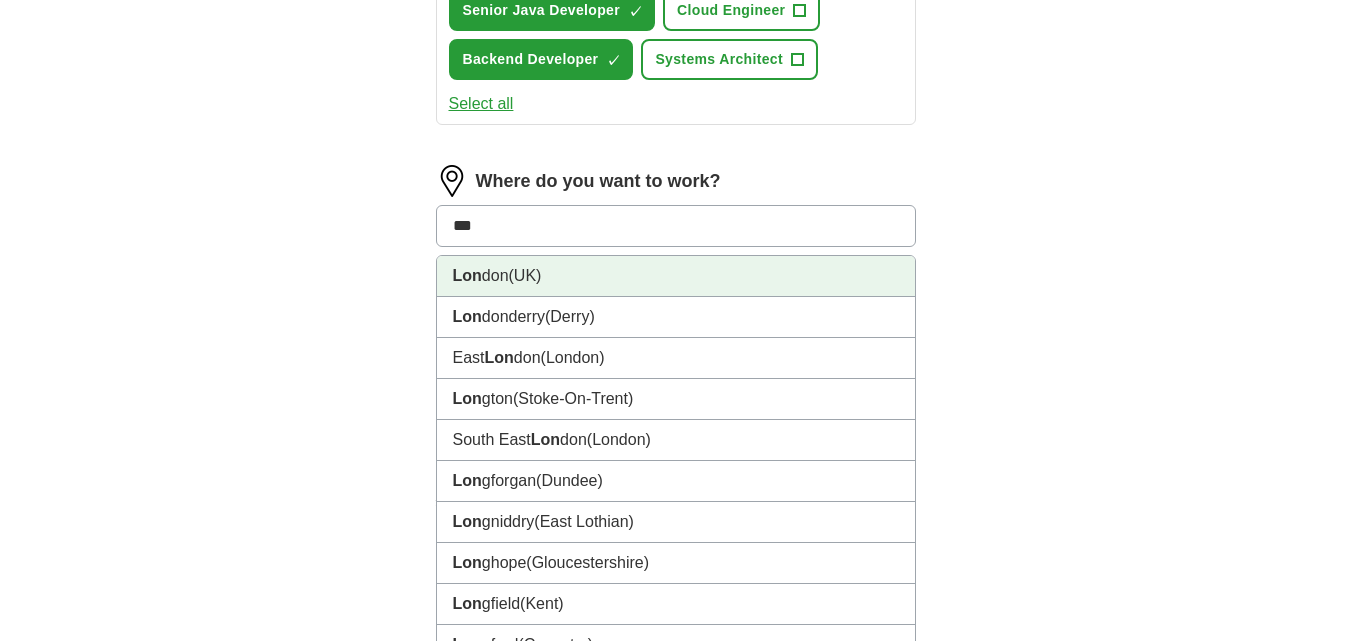 click on "[CITY] ([COUNTRY])" at bounding box center (676, 276) 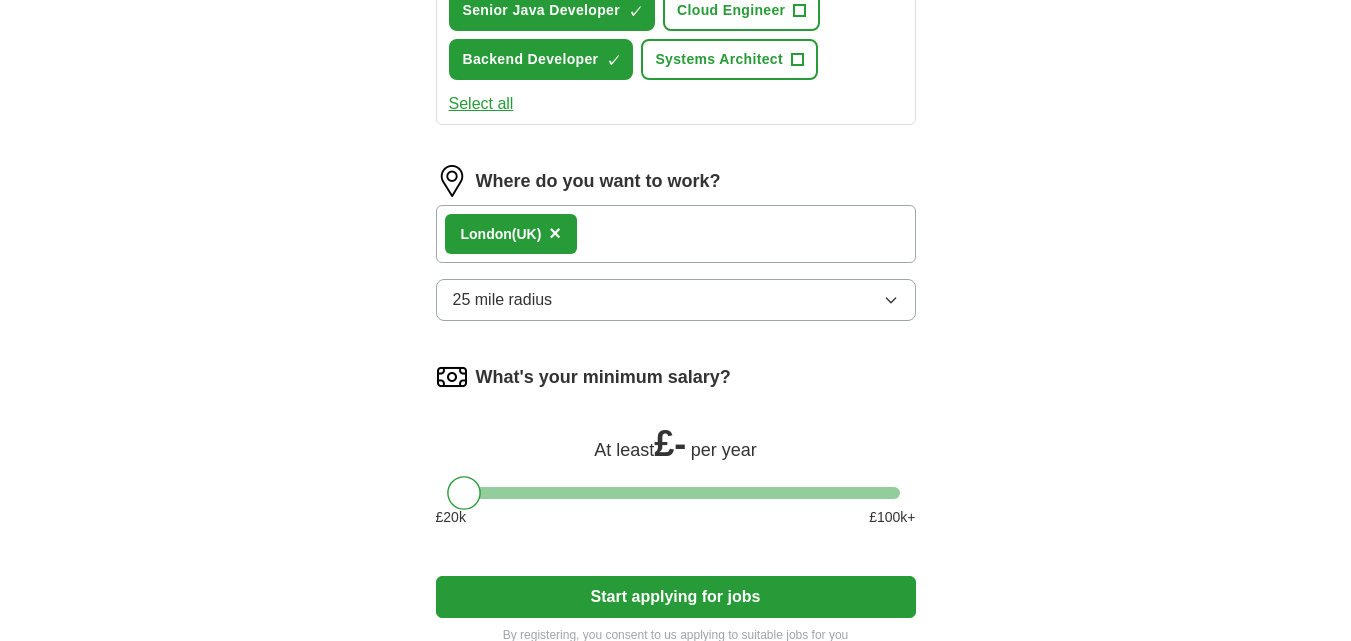 scroll, scrollTop: 1263, scrollLeft: 0, axis: vertical 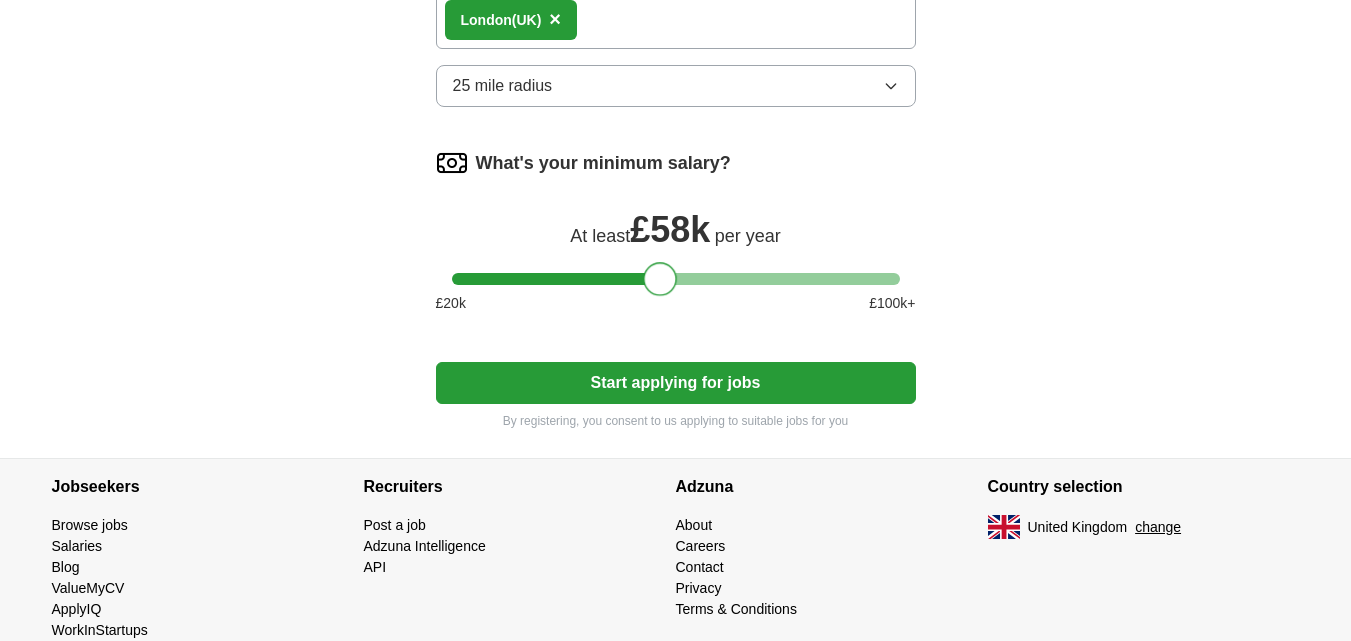 drag, startPoint x: 461, startPoint y: 245, endPoint x: 760, endPoint y: 231, distance: 299.32758 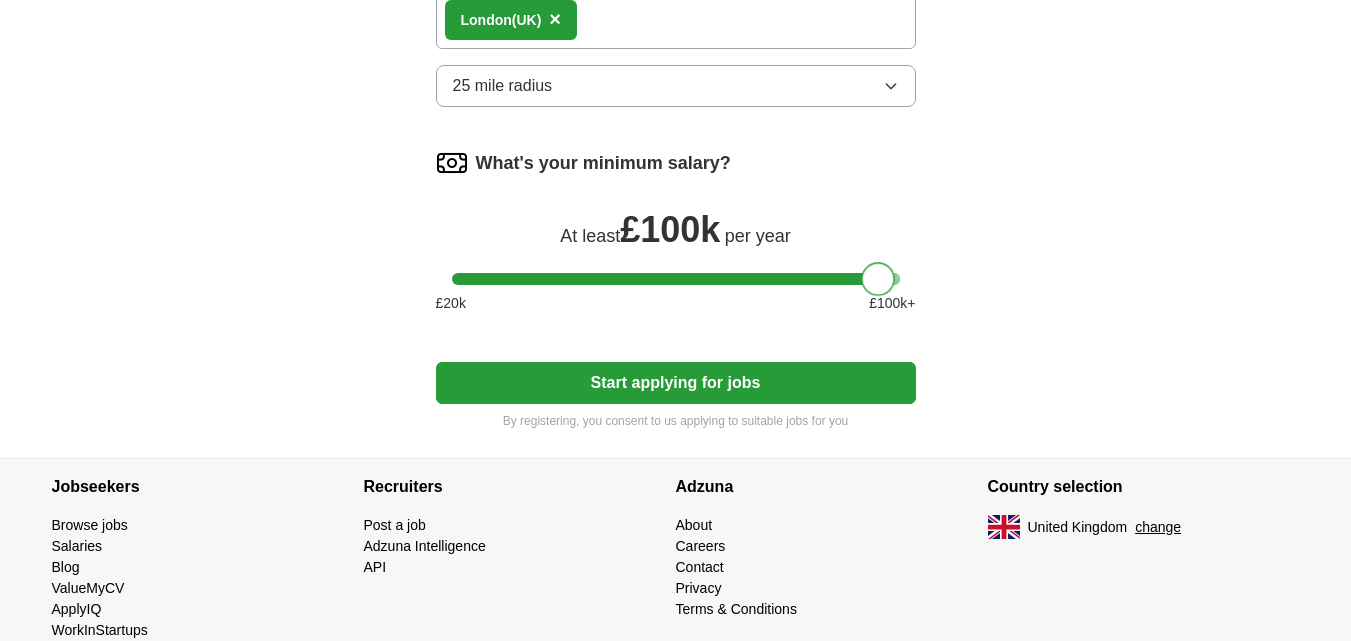 drag, startPoint x: 760, startPoint y: 231, endPoint x: 972, endPoint y: 251, distance: 212.9413 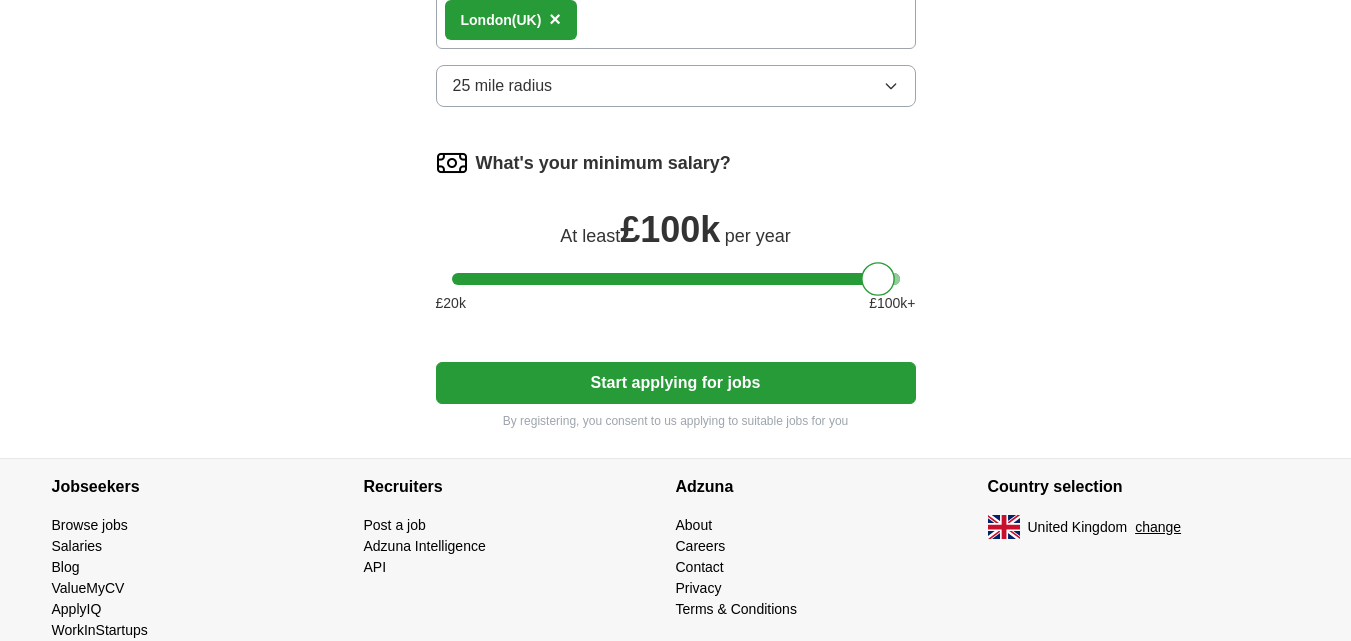 click on "Start applying for jobs" at bounding box center [676, 383] 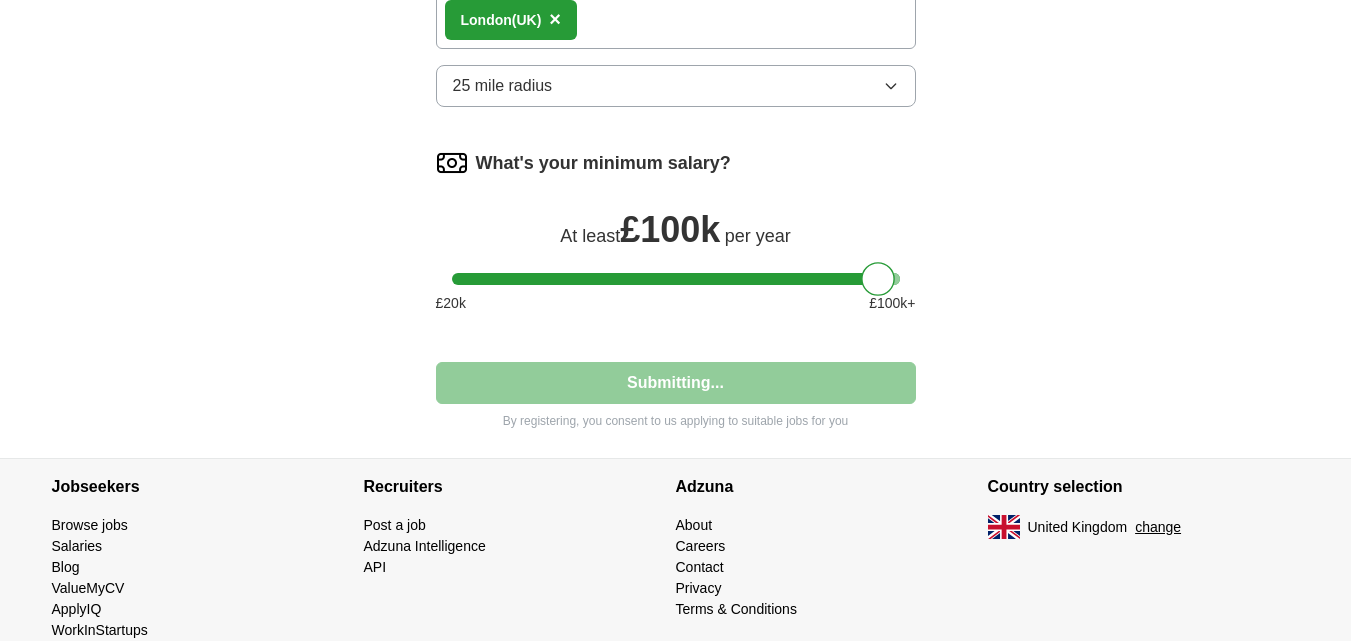 select on "**" 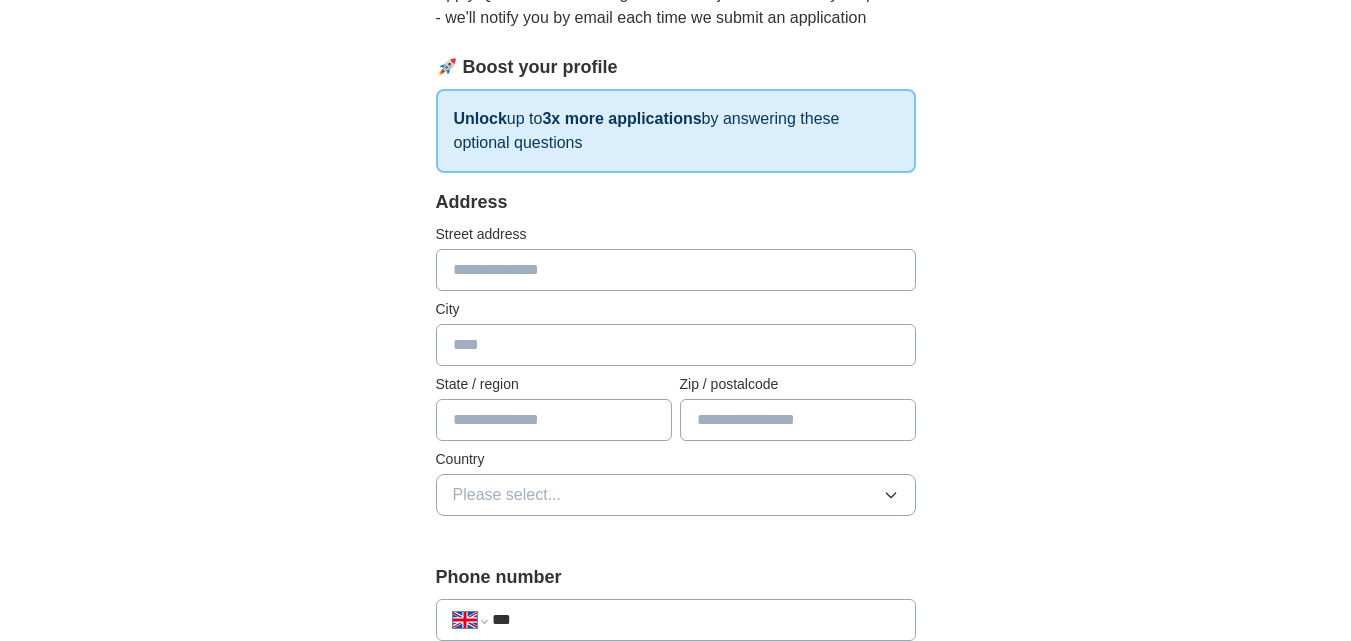 scroll, scrollTop: 283, scrollLeft: 0, axis: vertical 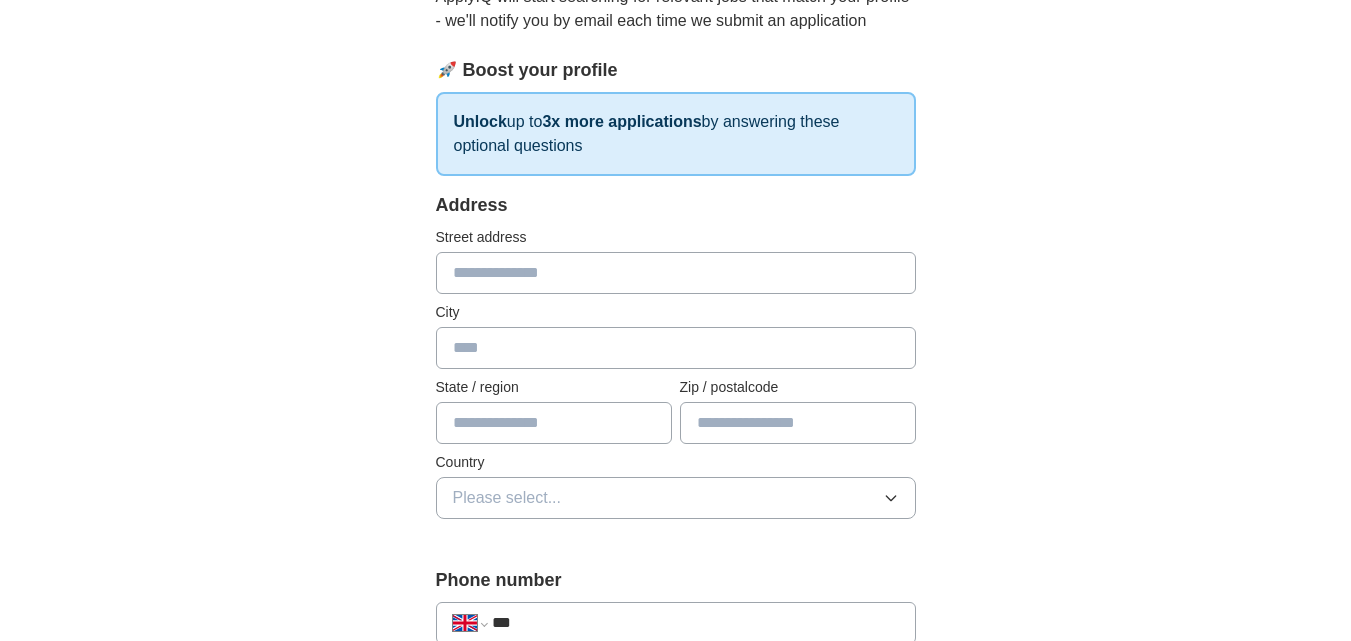click at bounding box center [676, 273] 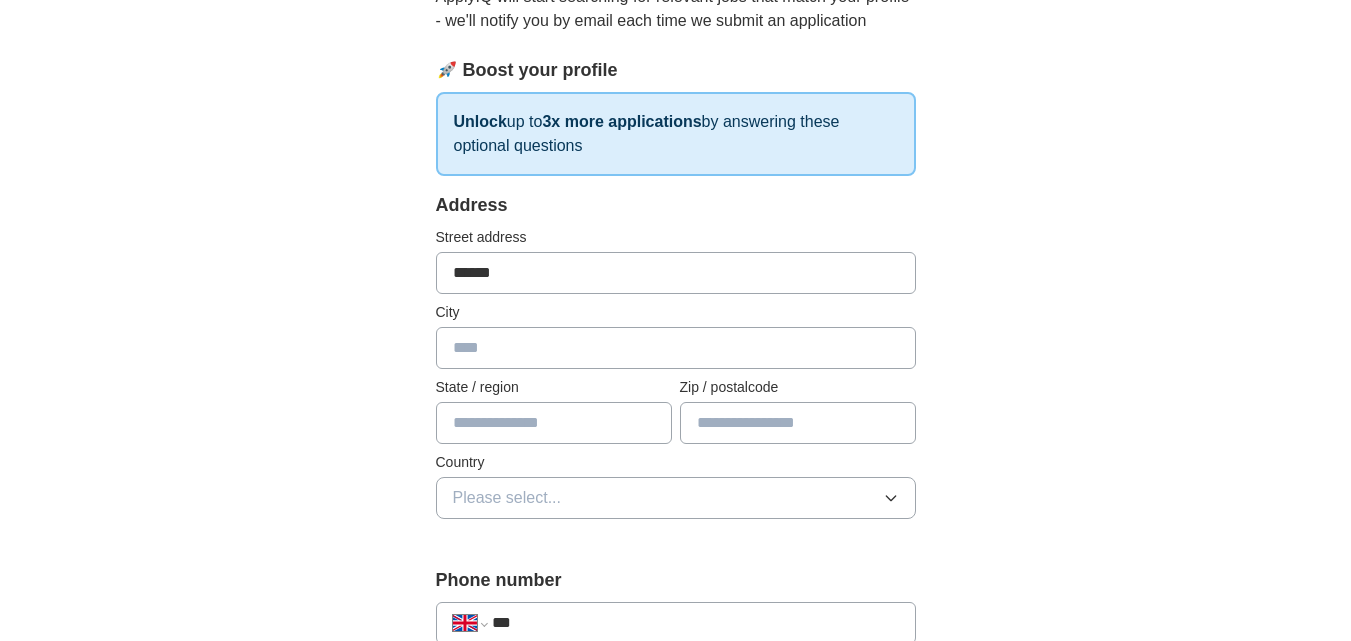 type on "******" 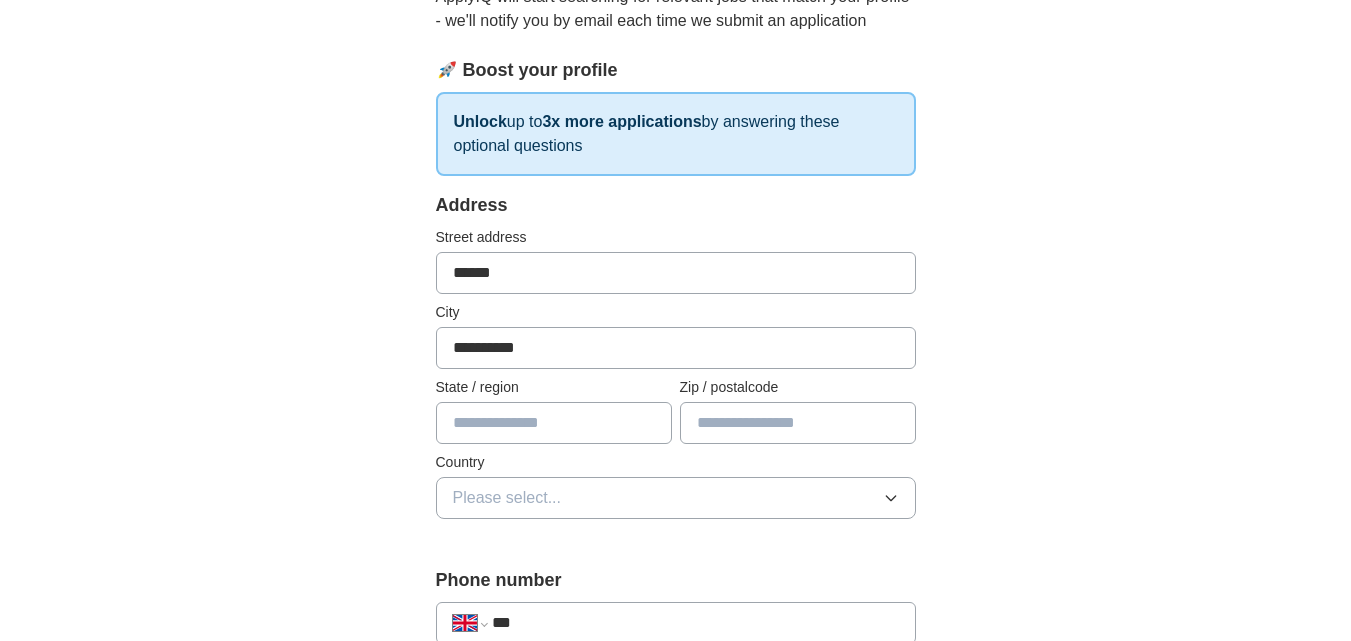 type on "**********" 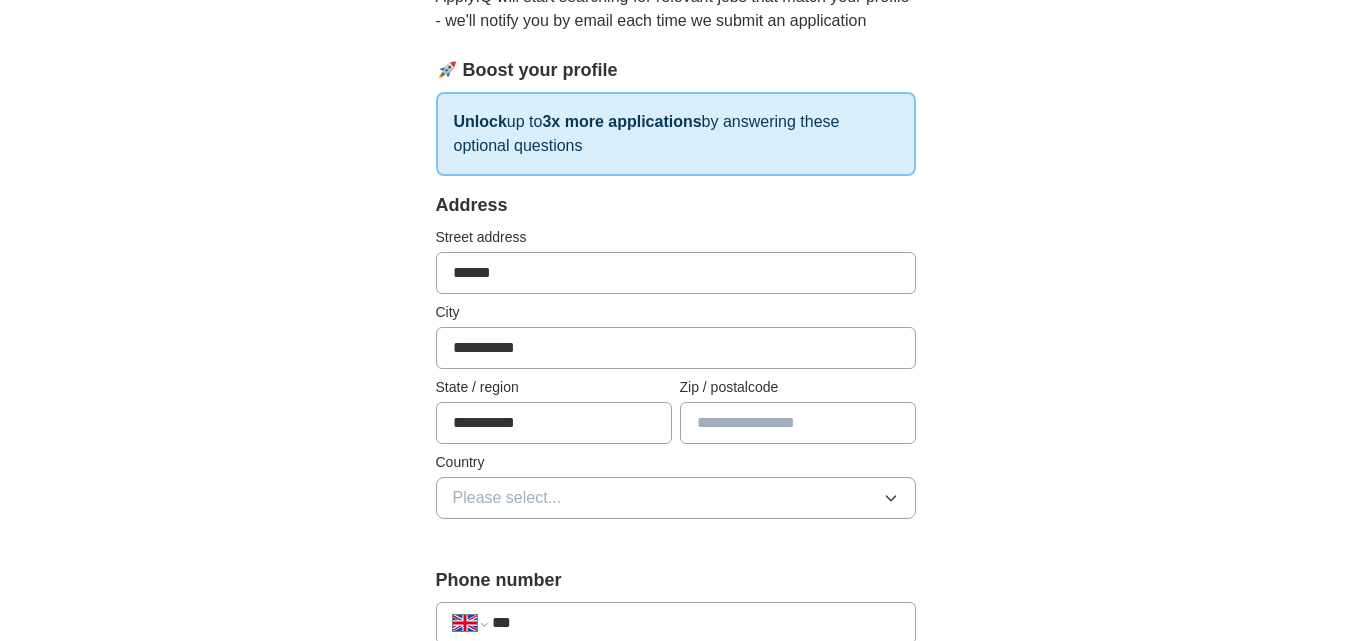 type on "**********" 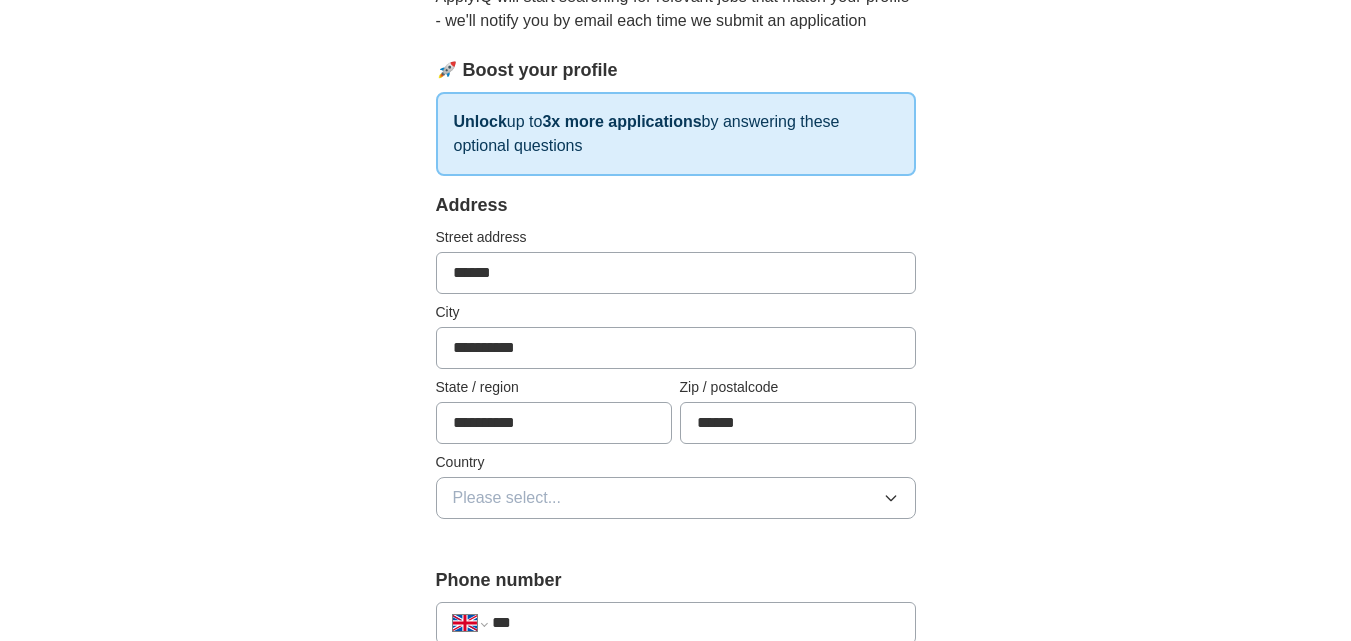 type on "******" 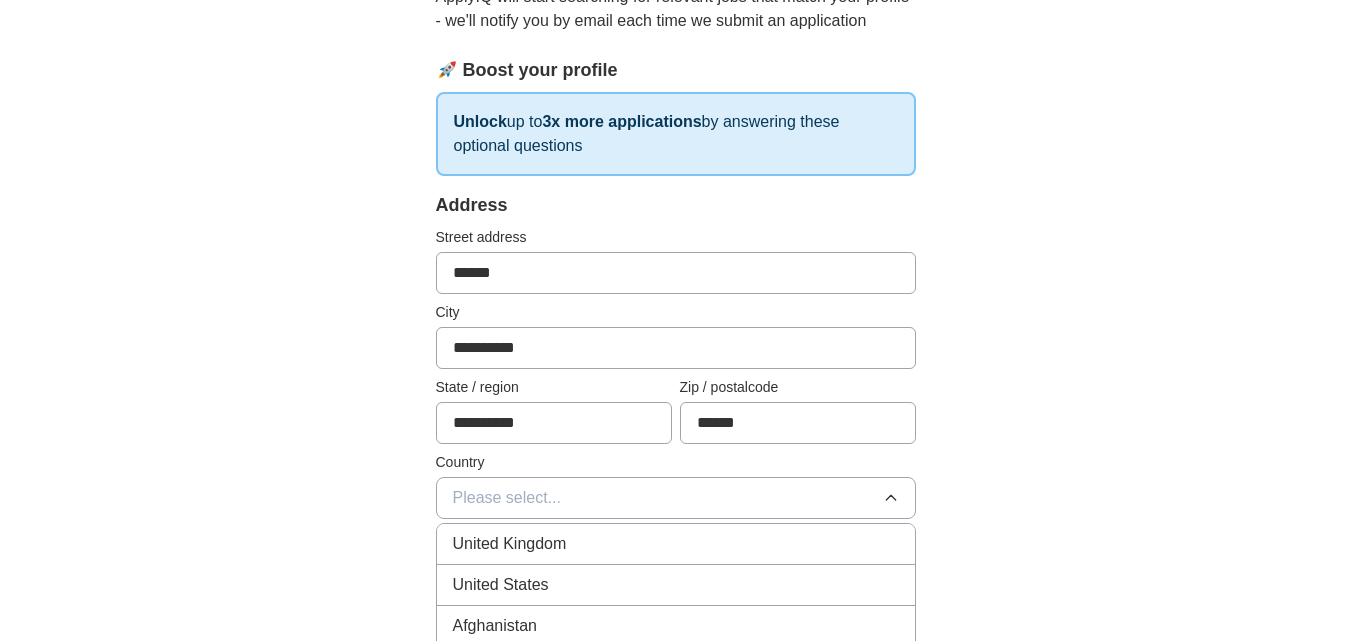 click on "United Kingdom" at bounding box center (676, 544) 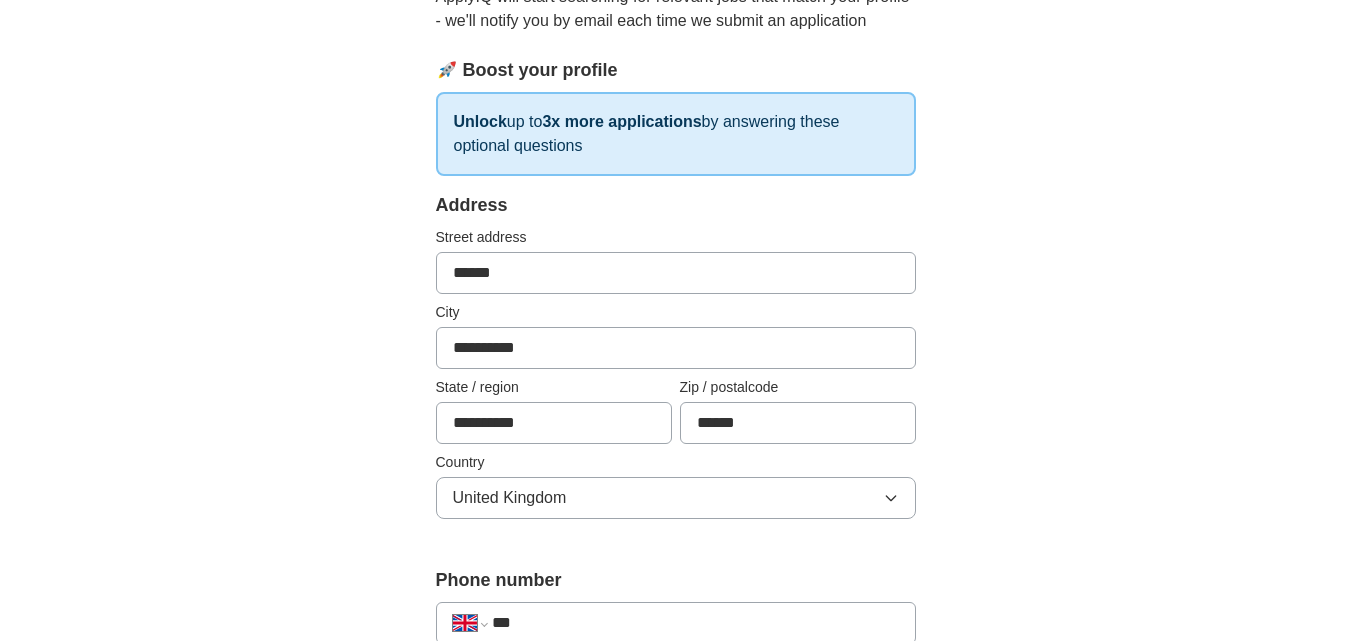 click on "***" at bounding box center [695, 623] 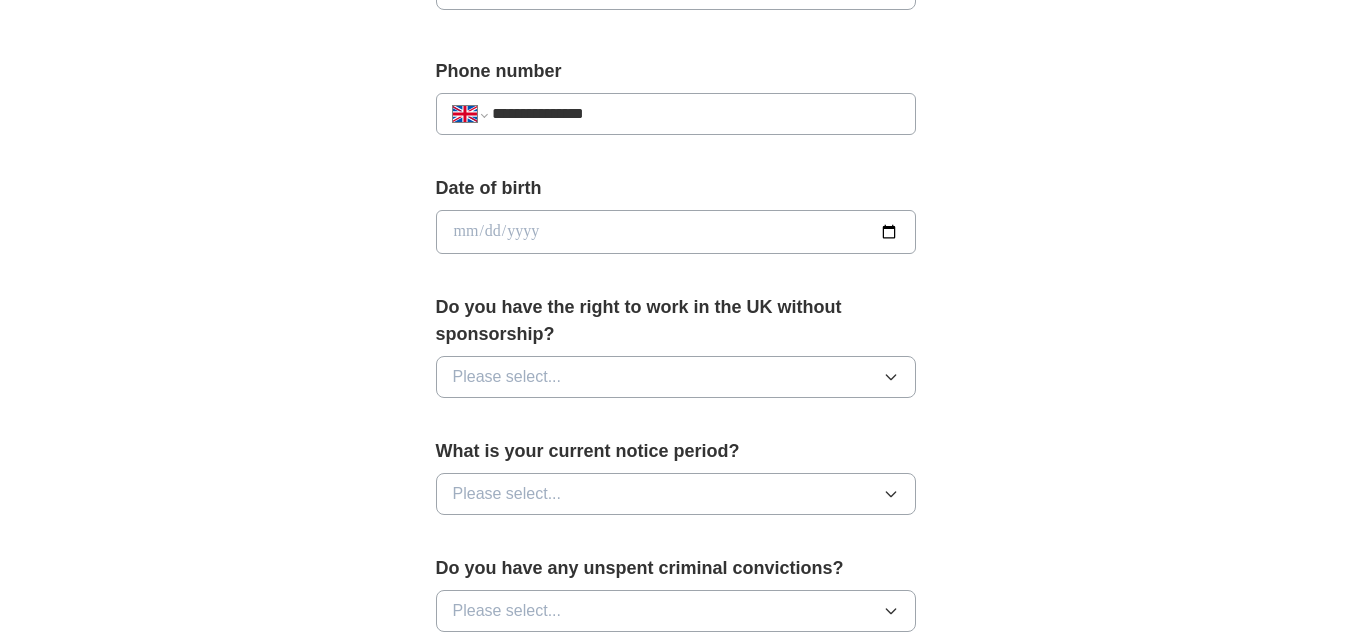 scroll, scrollTop: 793, scrollLeft: 0, axis: vertical 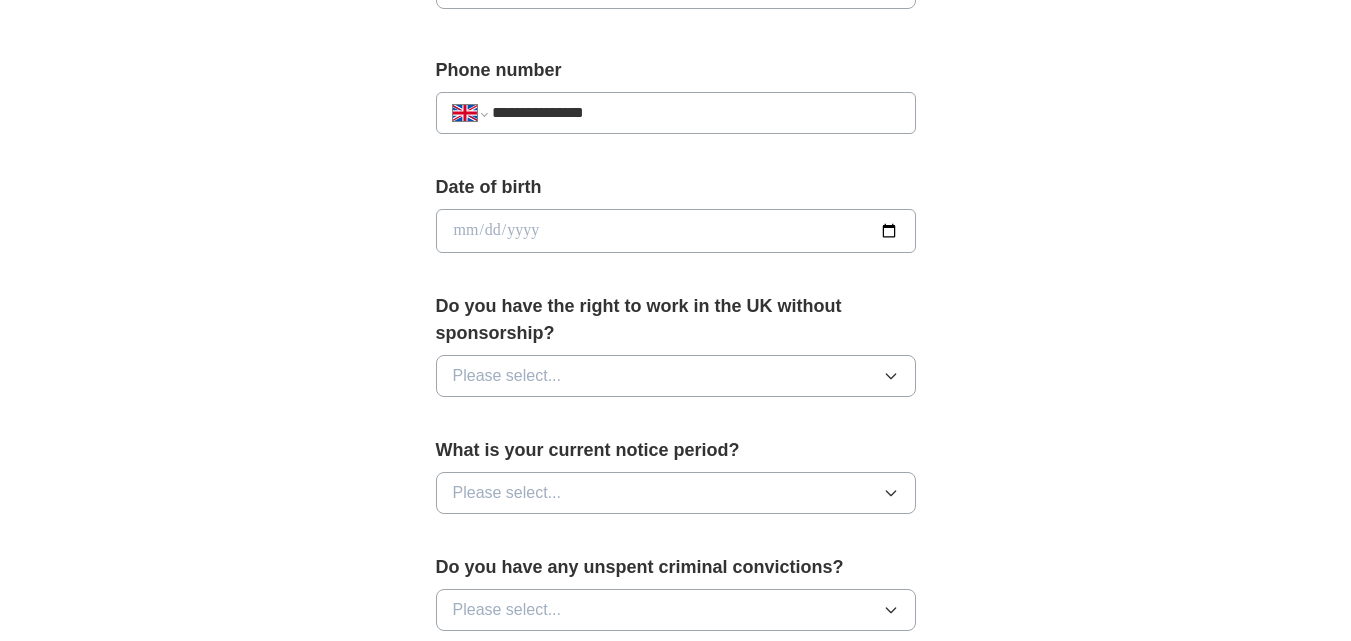 type on "**********" 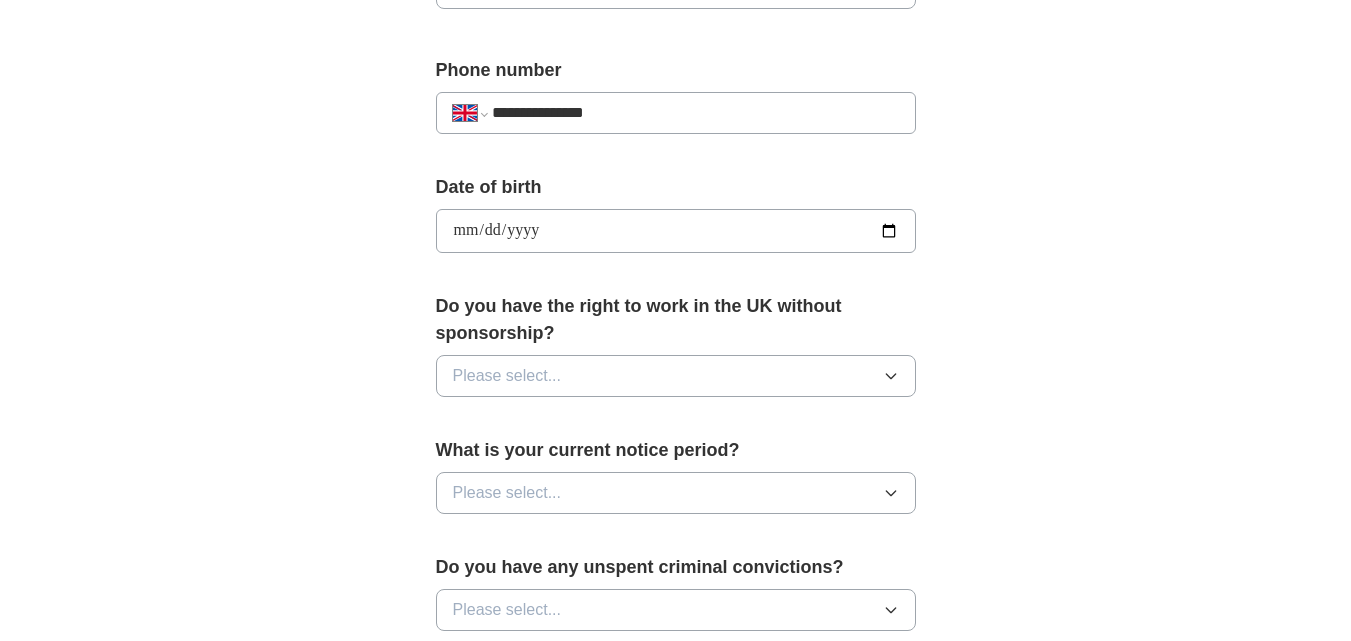 type on "**********" 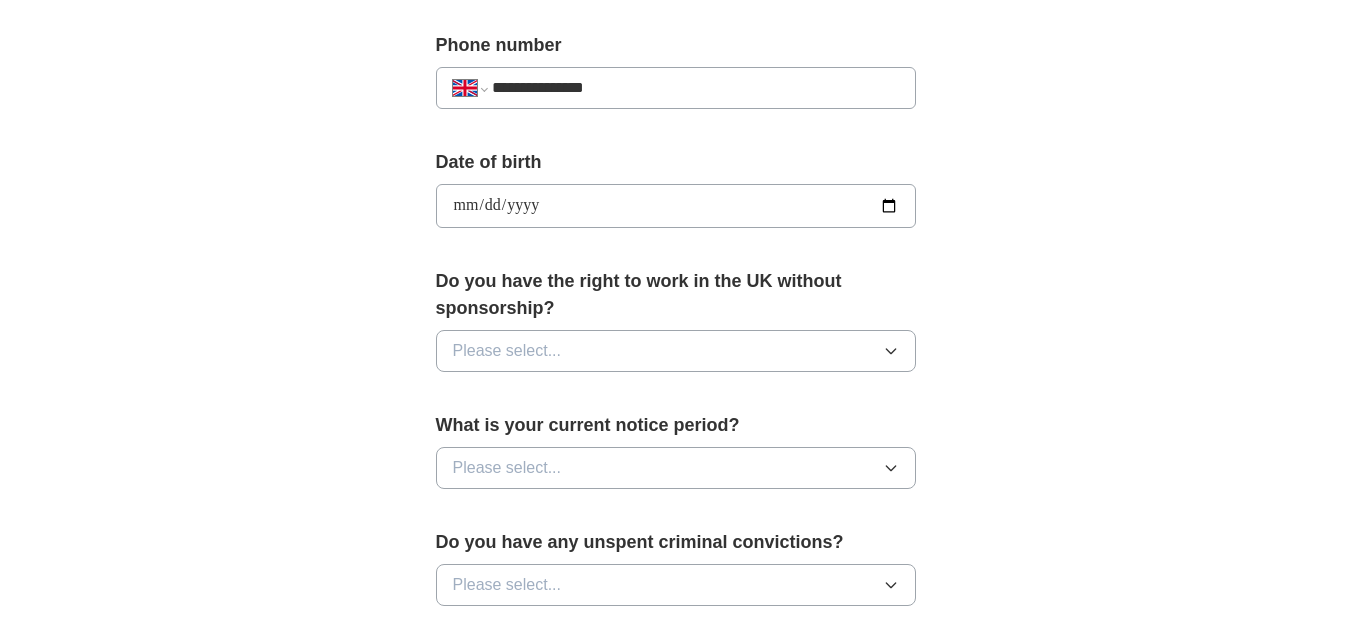 click on "Please select..." at bounding box center (676, 351) 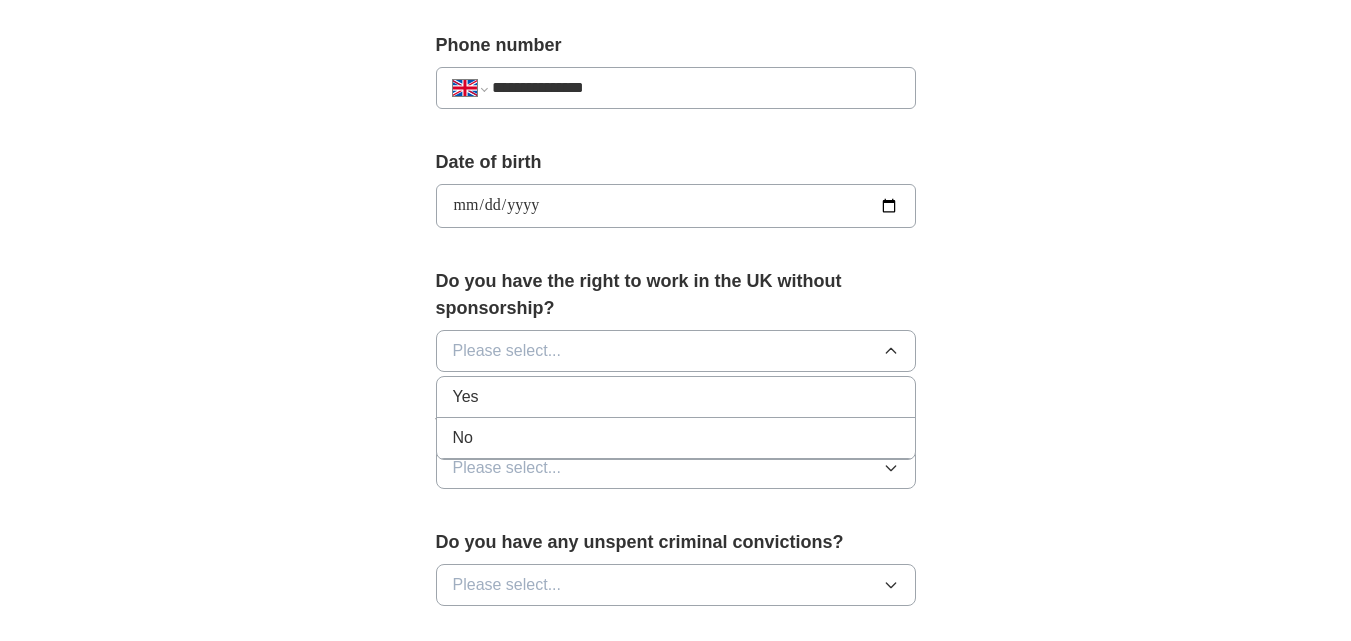 click on "Yes" at bounding box center (676, 397) 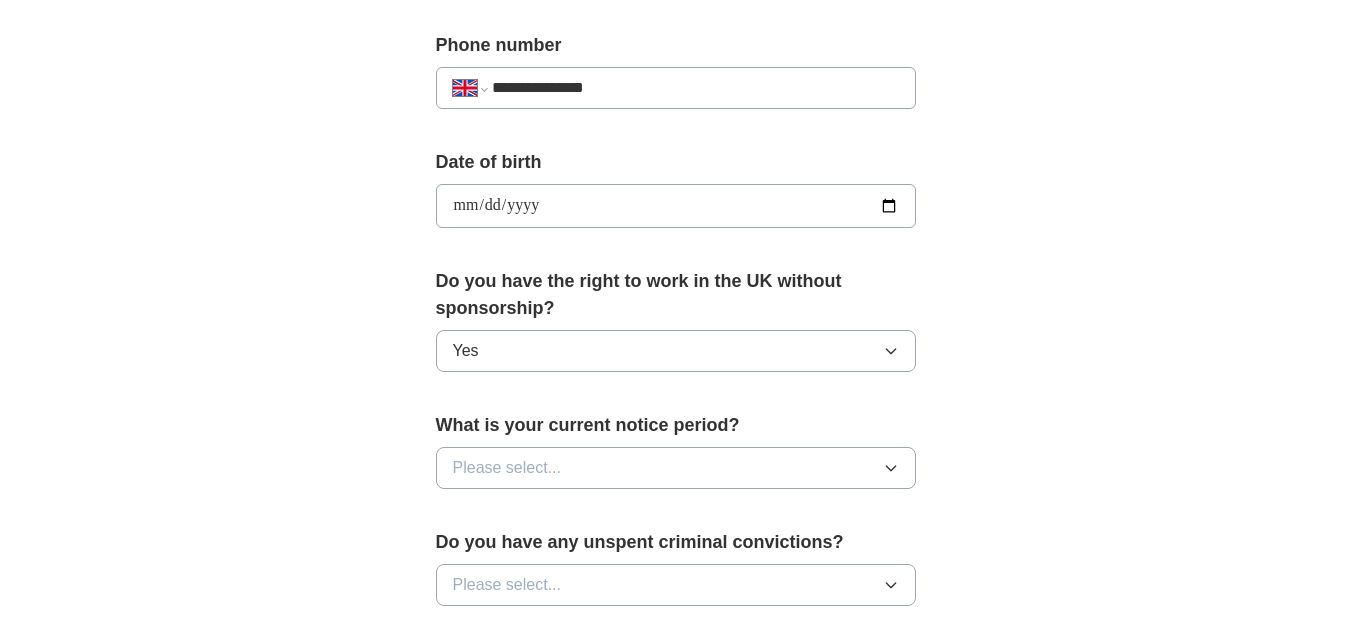 click on "Please select..." at bounding box center (507, 468) 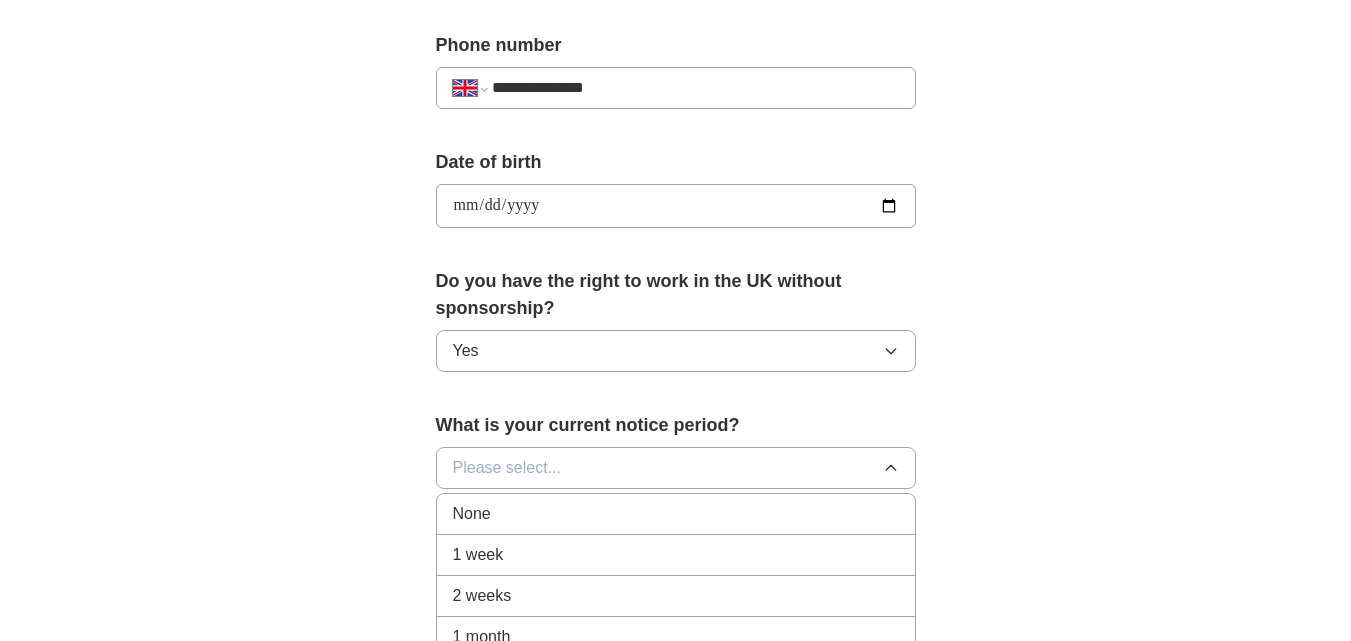 click on "None" at bounding box center (676, 514) 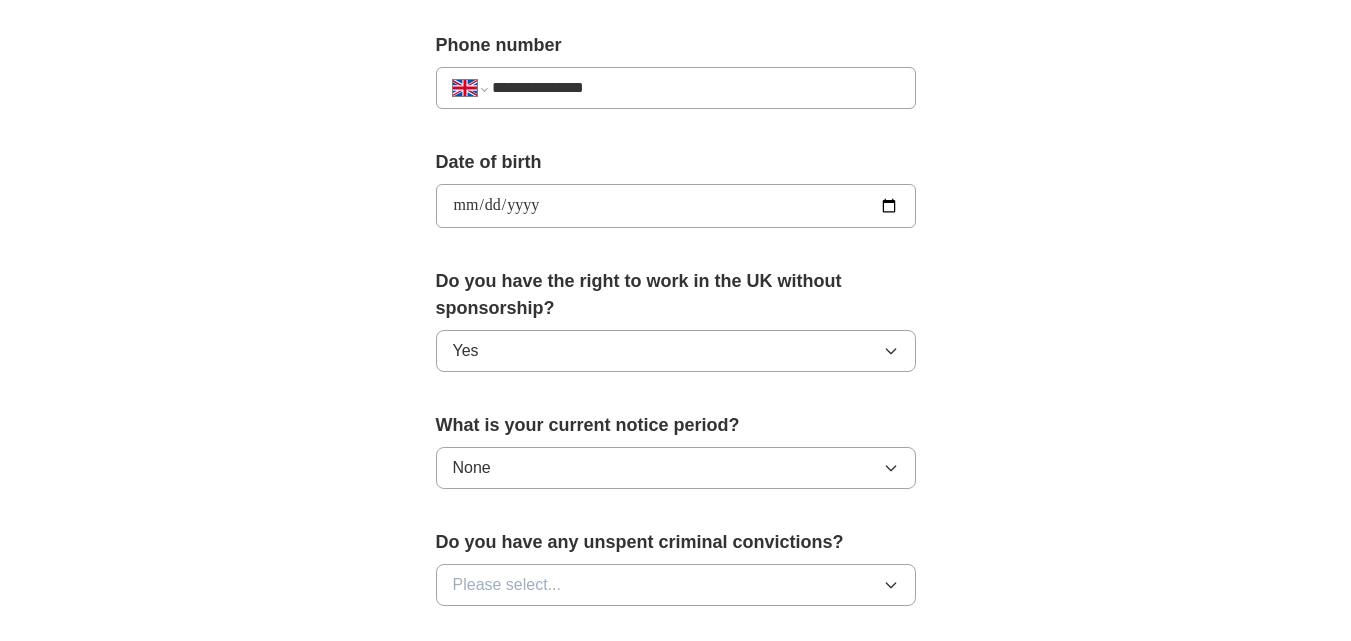 click on "Please select..." at bounding box center (507, 585) 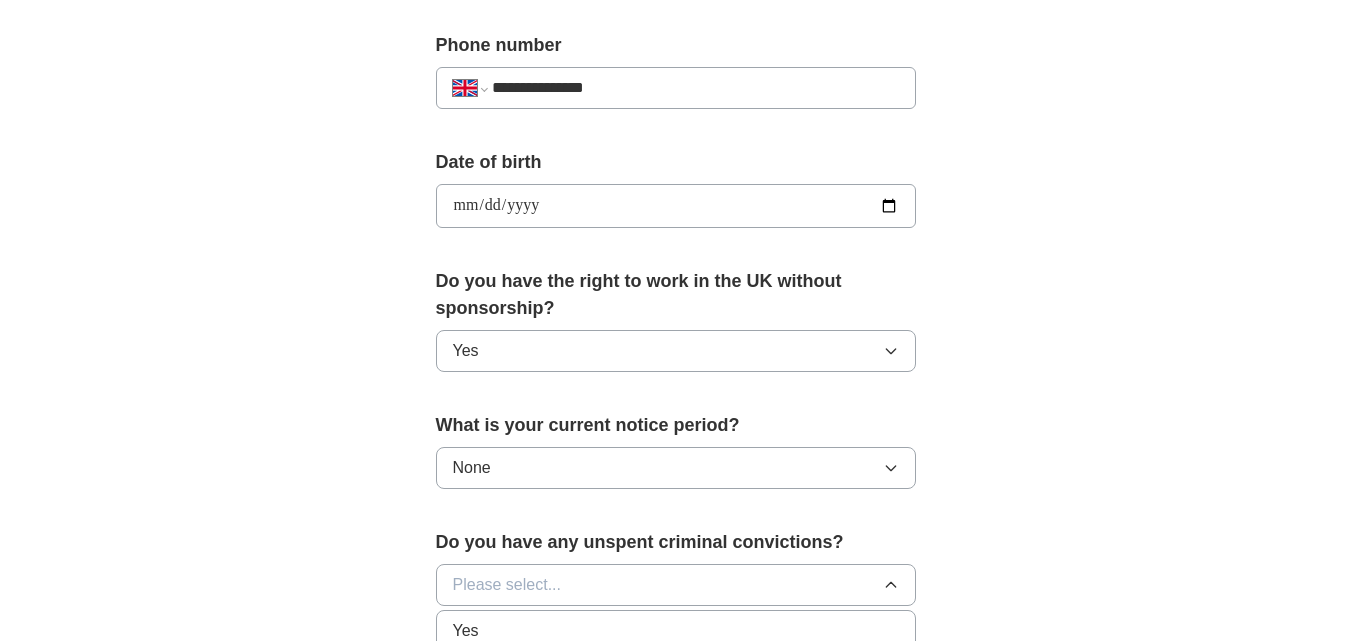 click on "No" at bounding box center [676, 672] 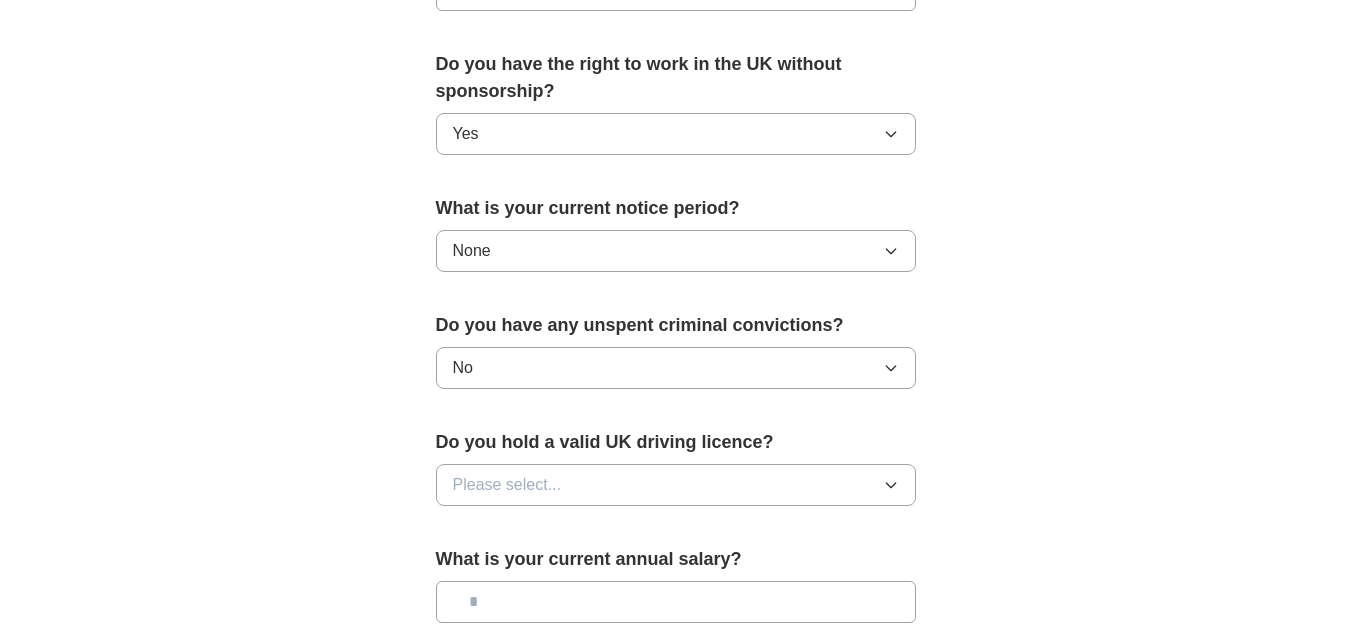 scroll, scrollTop: 1038, scrollLeft: 0, axis: vertical 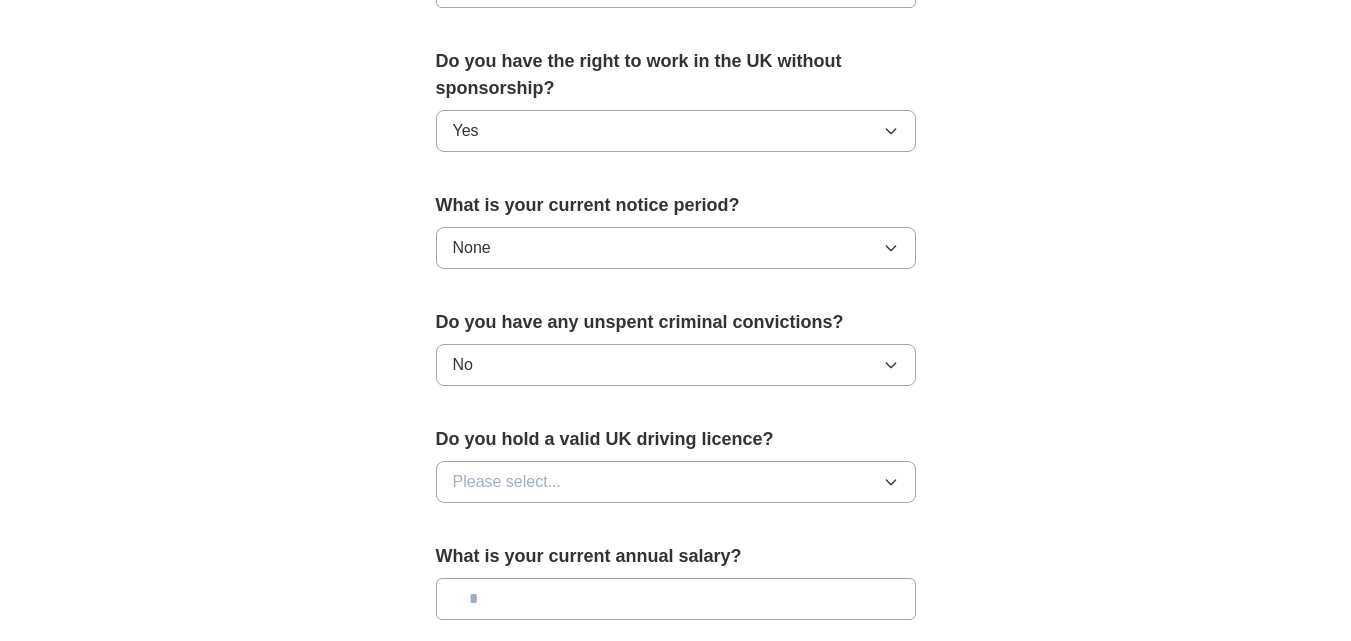 click on "Please select..." at bounding box center (676, 482) 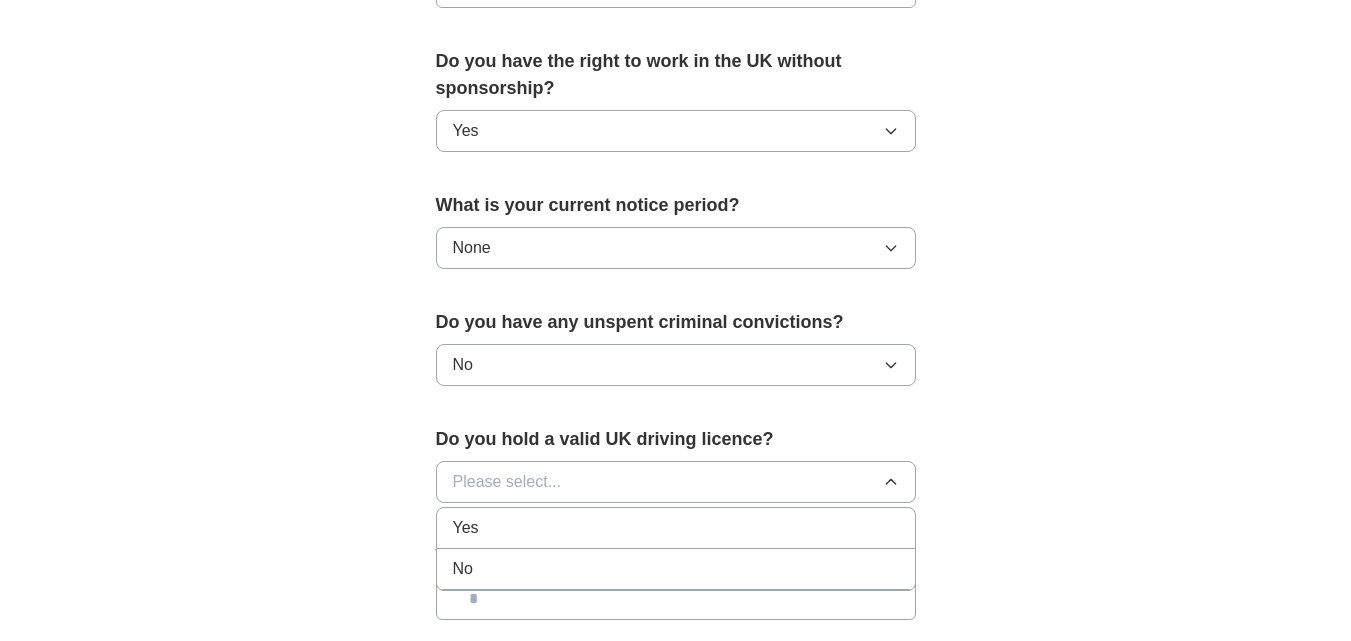click on "No" at bounding box center (676, 569) 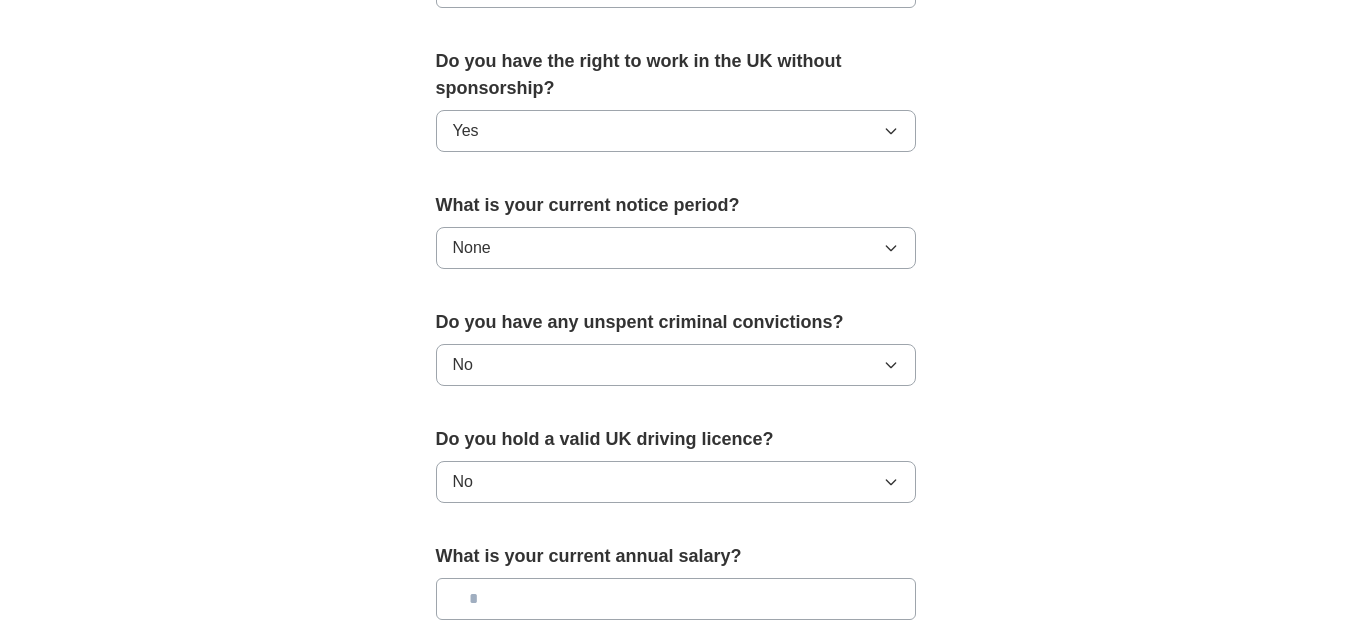 click at bounding box center (676, 599) 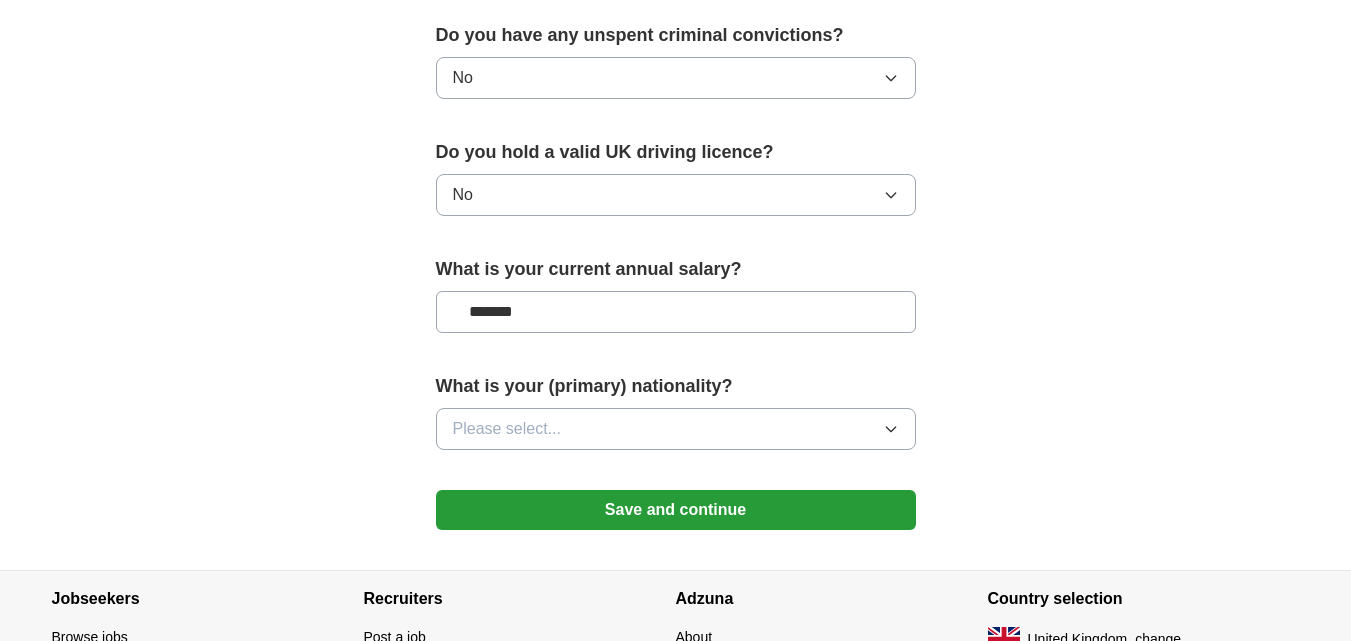scroll, scrollTop: 1335, scrollLeft: 0, axis: vertical 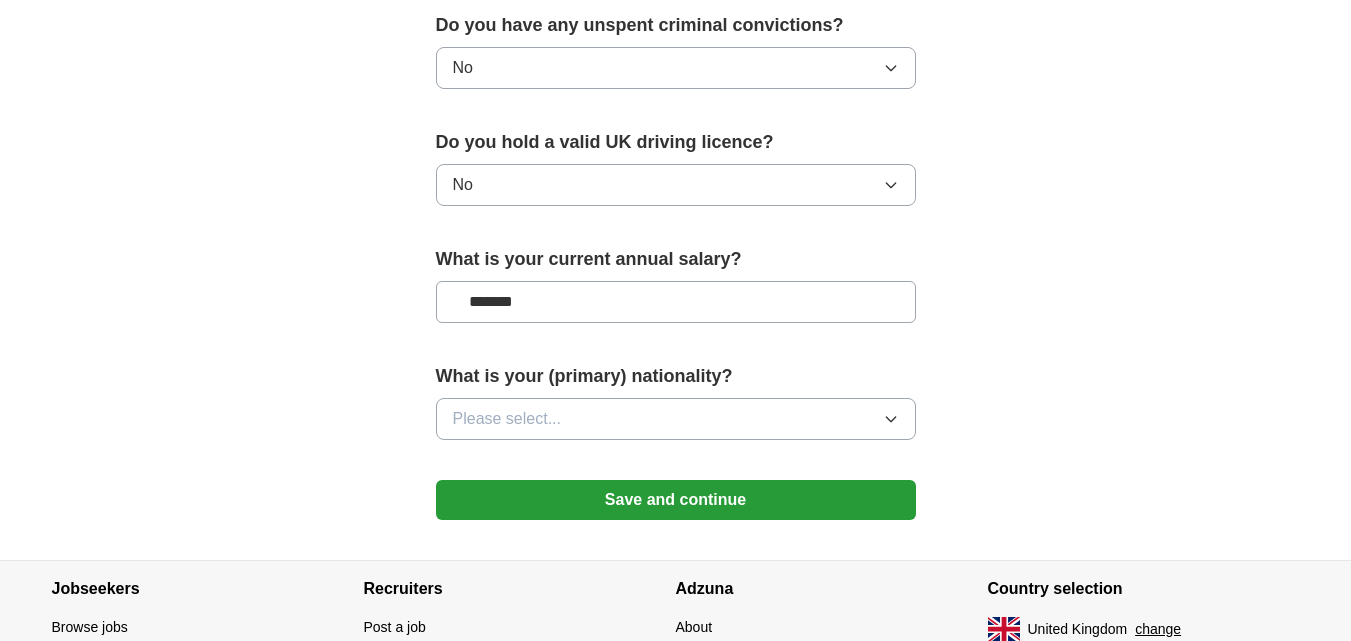 type on "*******" 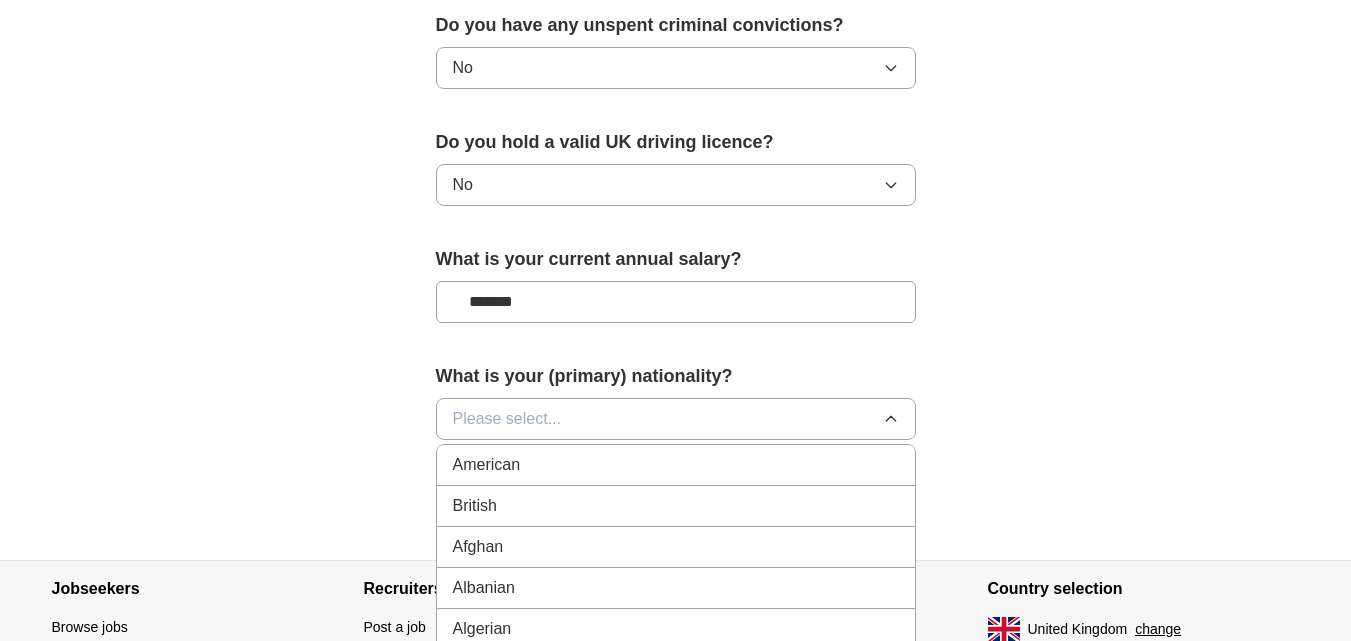 type 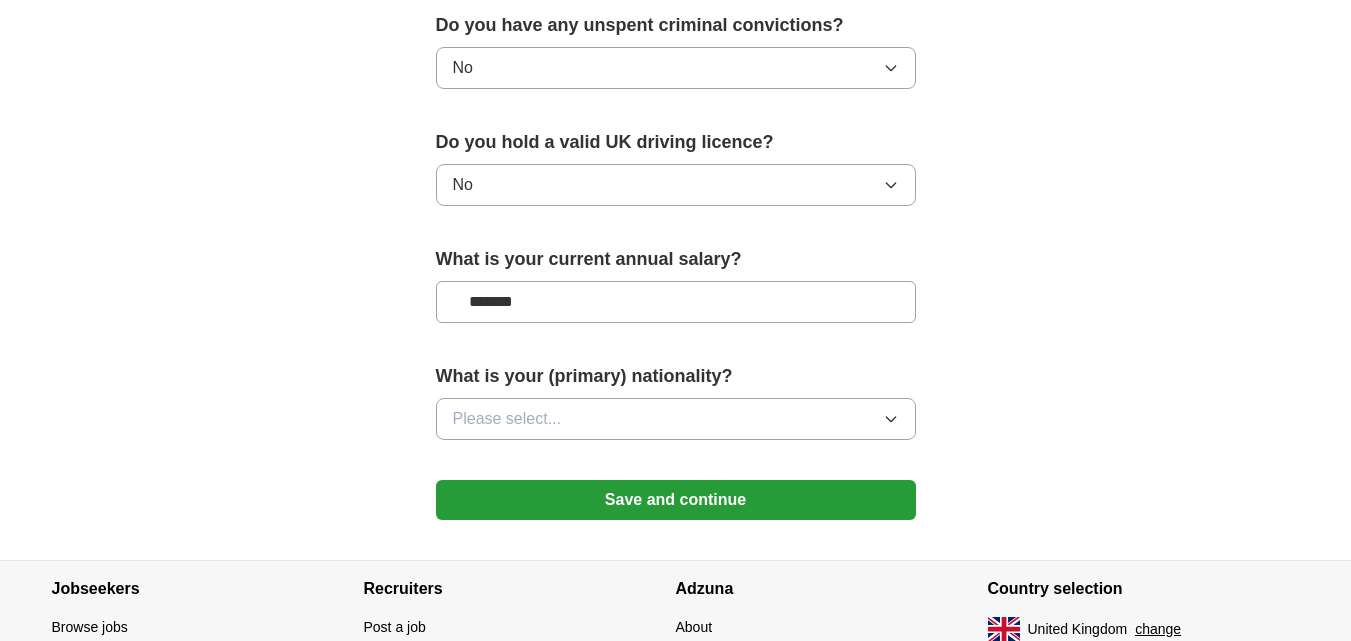 click on "Please select..." at bounding box center [507, 419] 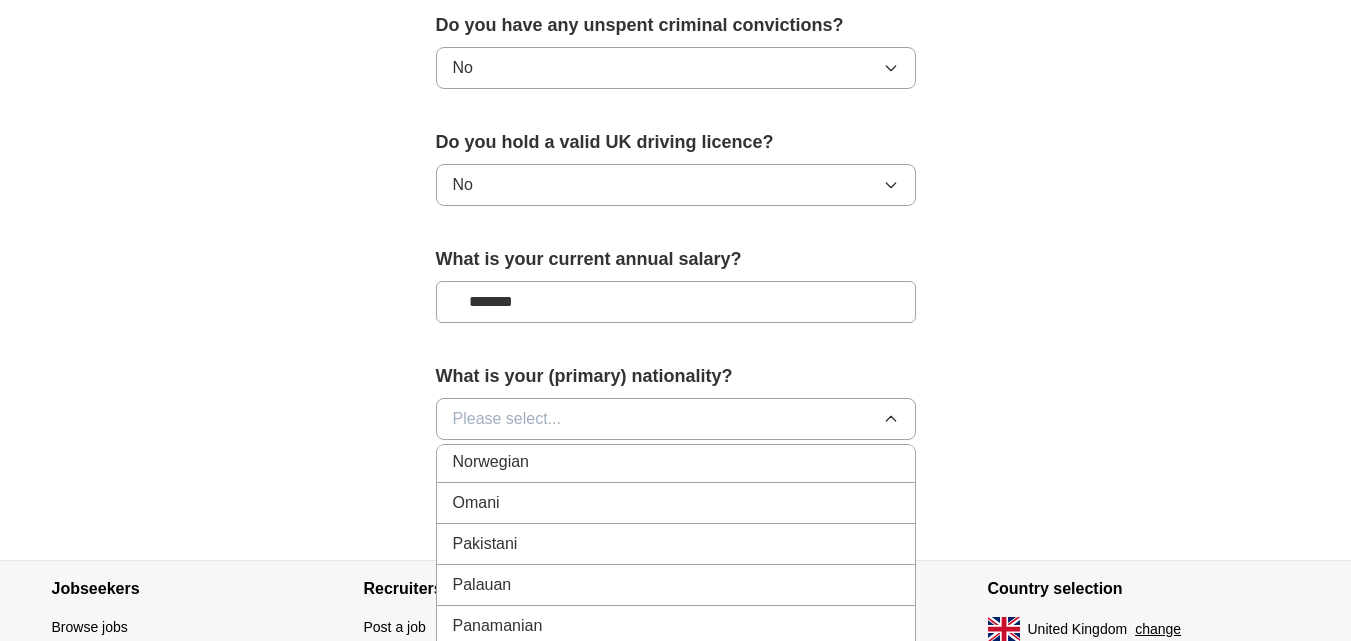 scroll, scrollTop: 5457, scrollLeft: 0, axis: vertical 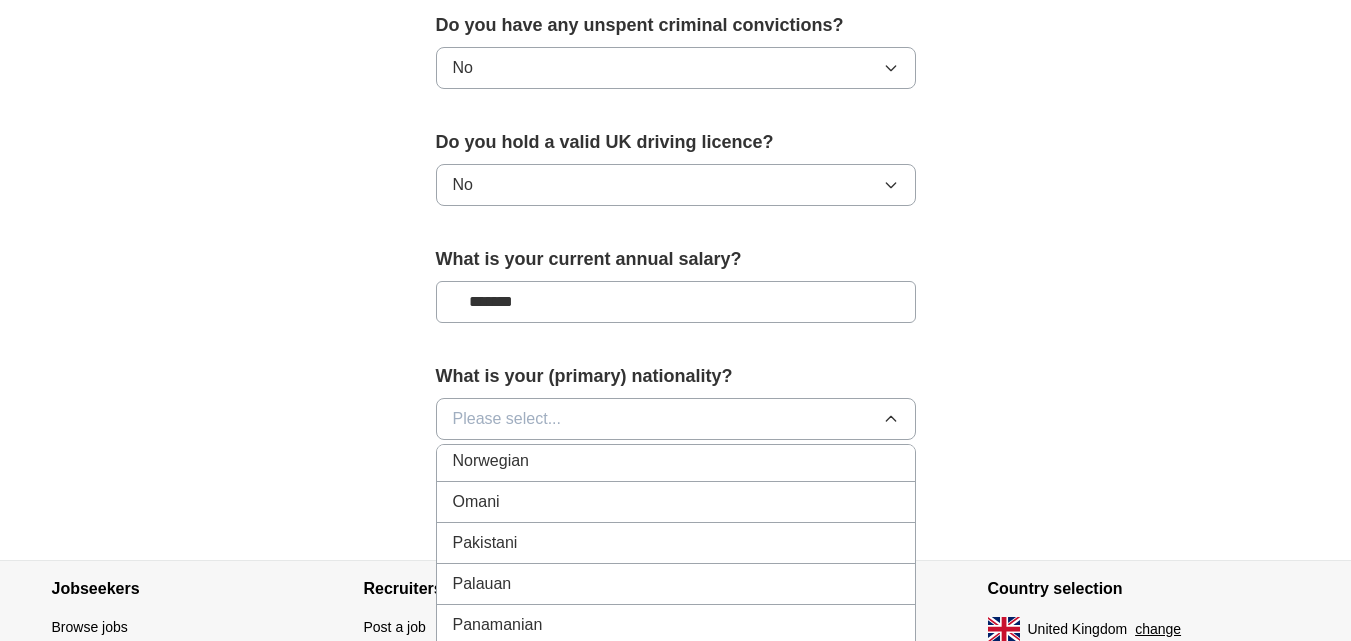 click on "Pakistani" at bounding box center (676, 543) 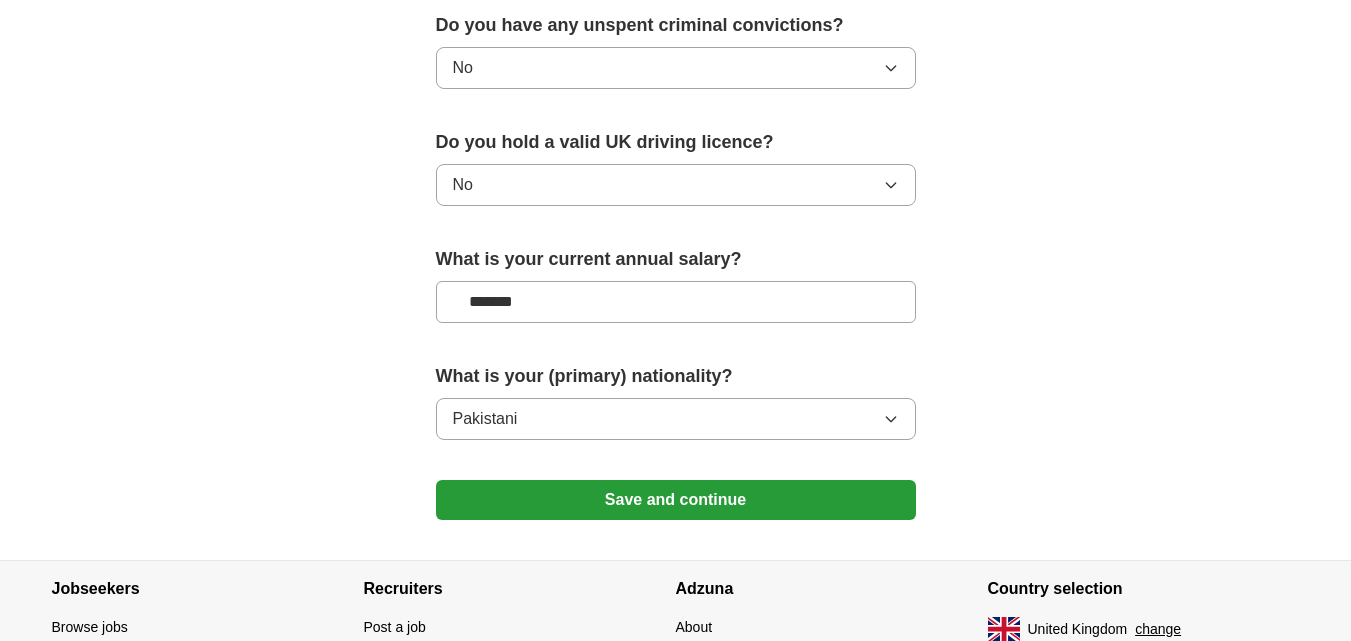 click on "Save and continue" at bounding box center [676, 500] 